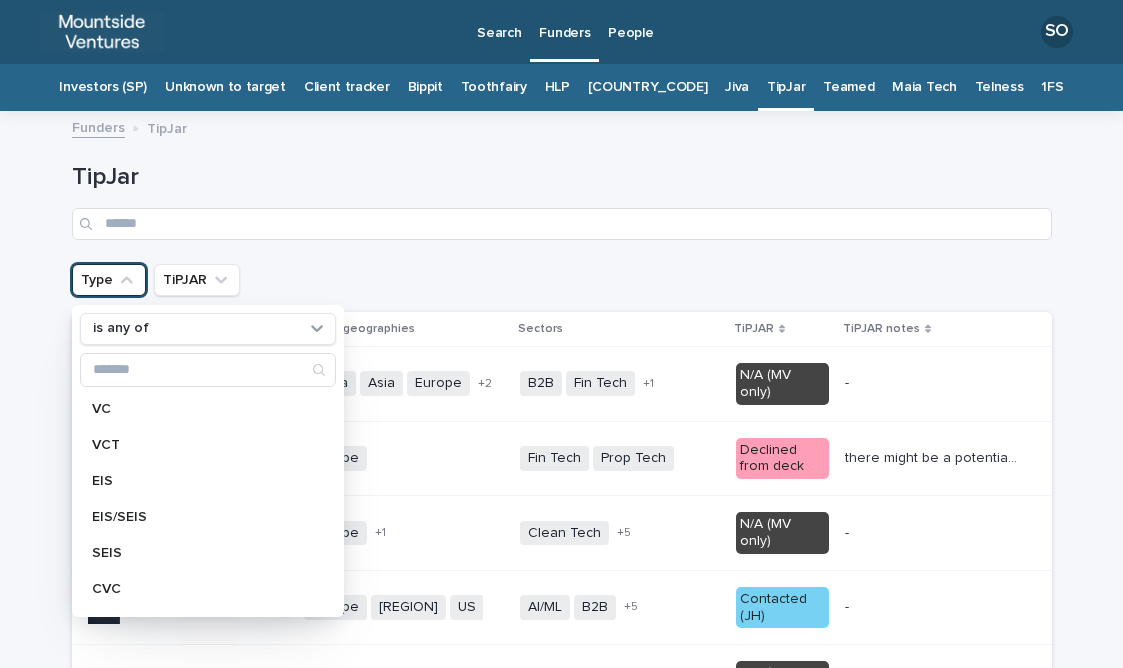 scroll, scrollTop: 0, scrollLeft: 0, axis: both 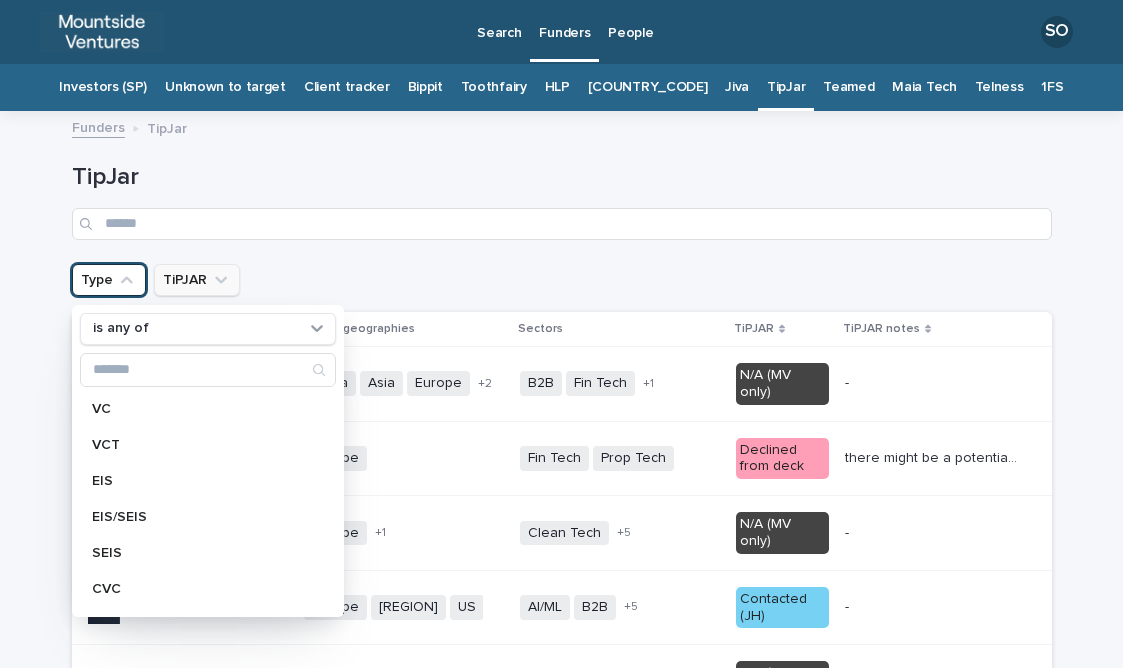 click on "TiPJAR" at bounding box center (197, 280) 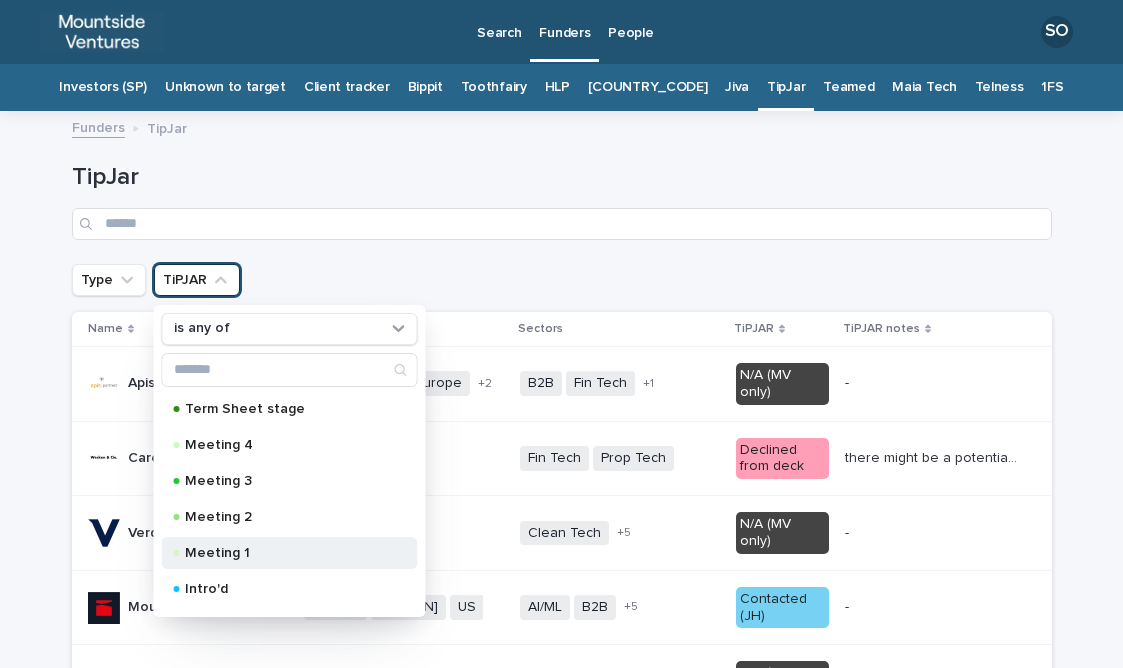 click on "Meeting 1" at bounding box center [285, 553] 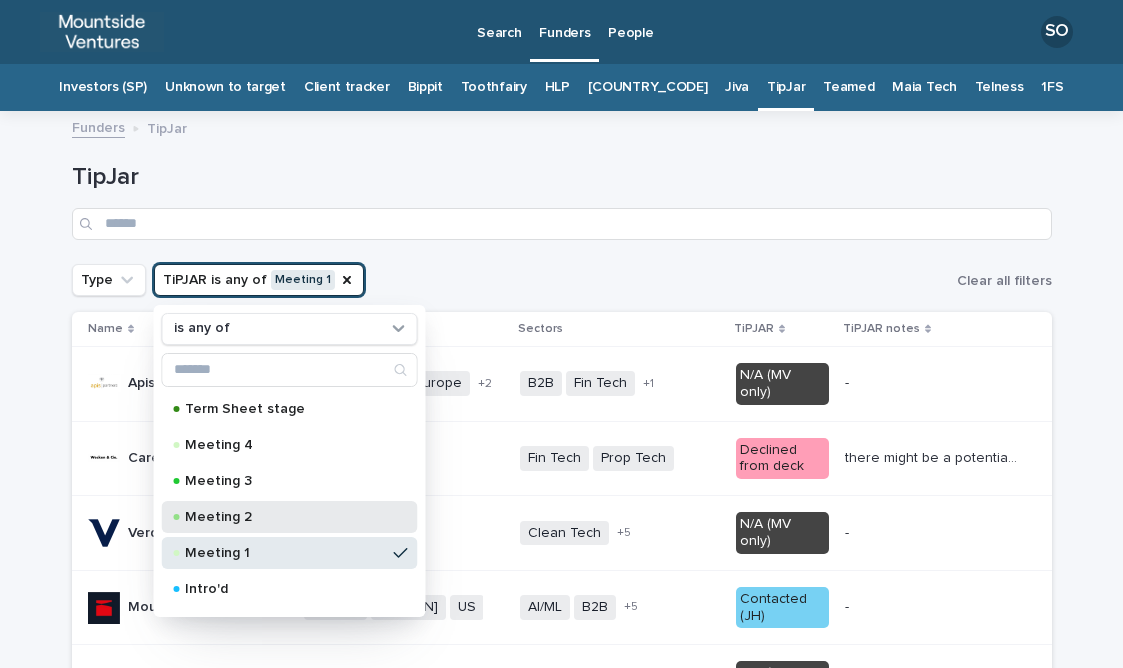 click on "Meeting 2" at bounding box center (285, 517) 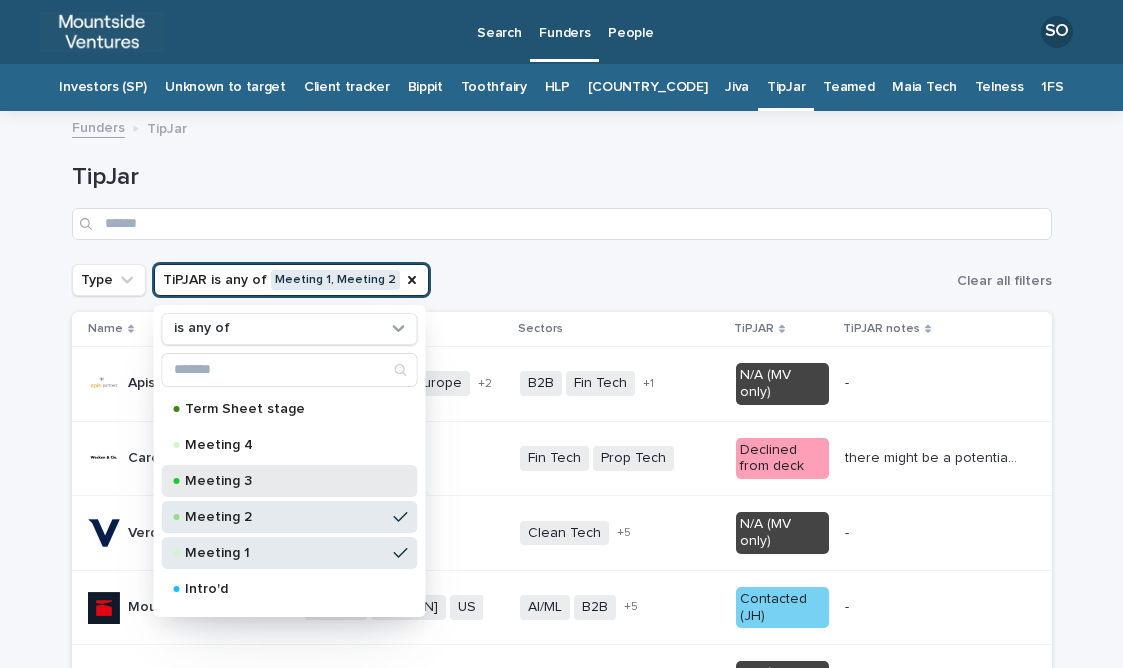 click on "Meeting 3" at bounding box center [285, 481] 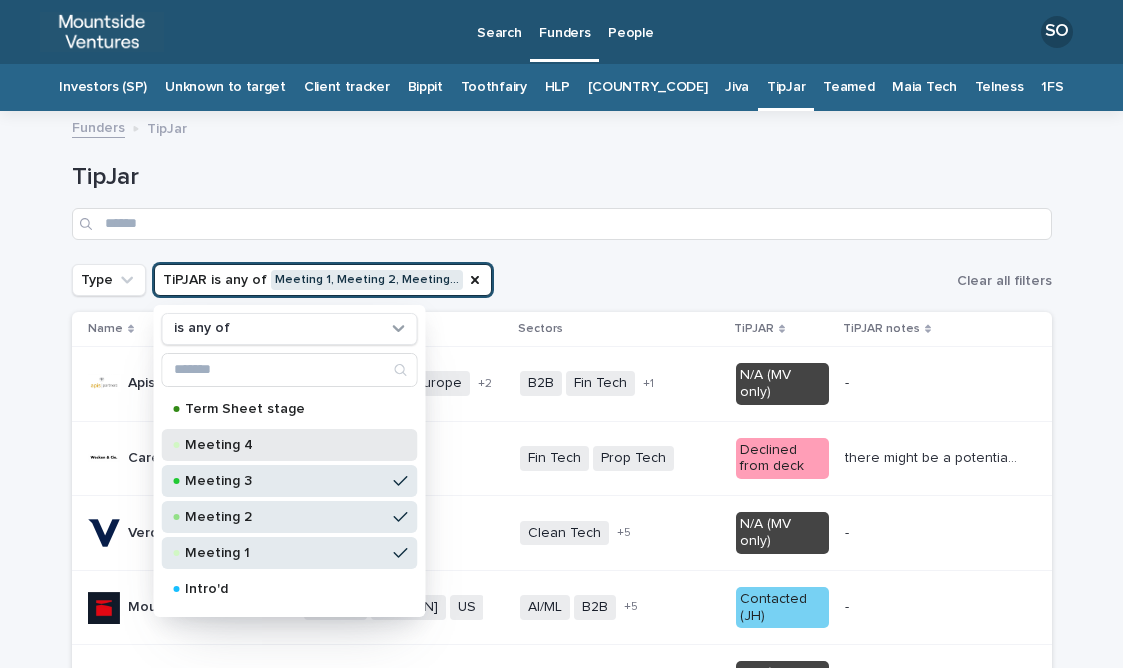 click on "Meeting 4" at bounding box center (289, 445) 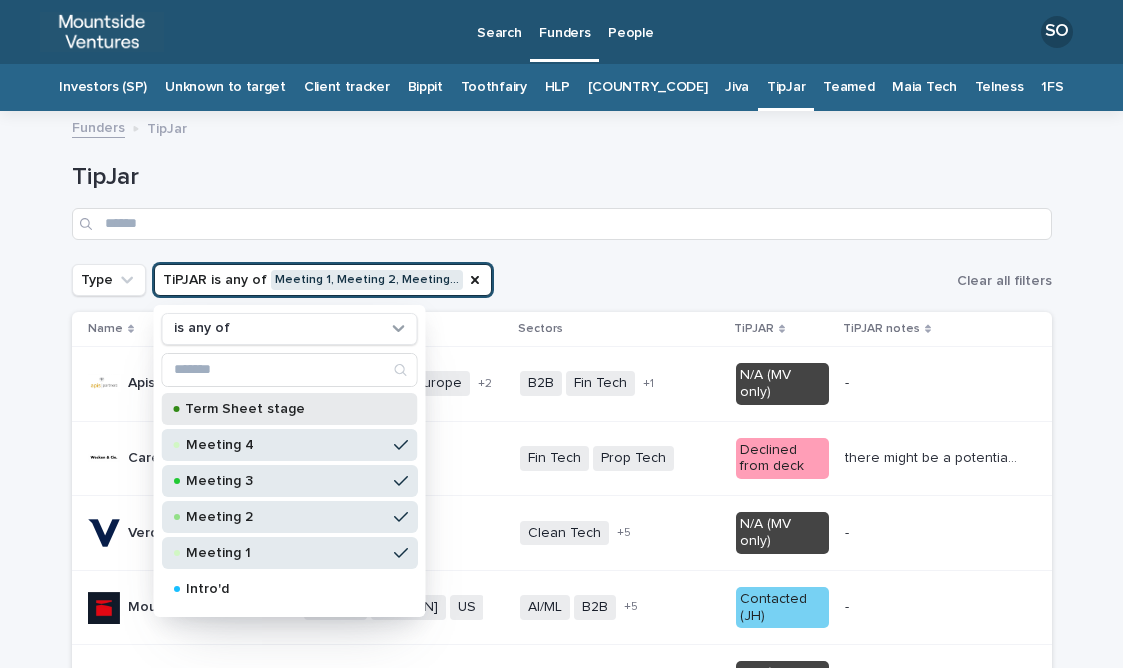 click on "Term Sheet stage" at bounding box center (285, 409) 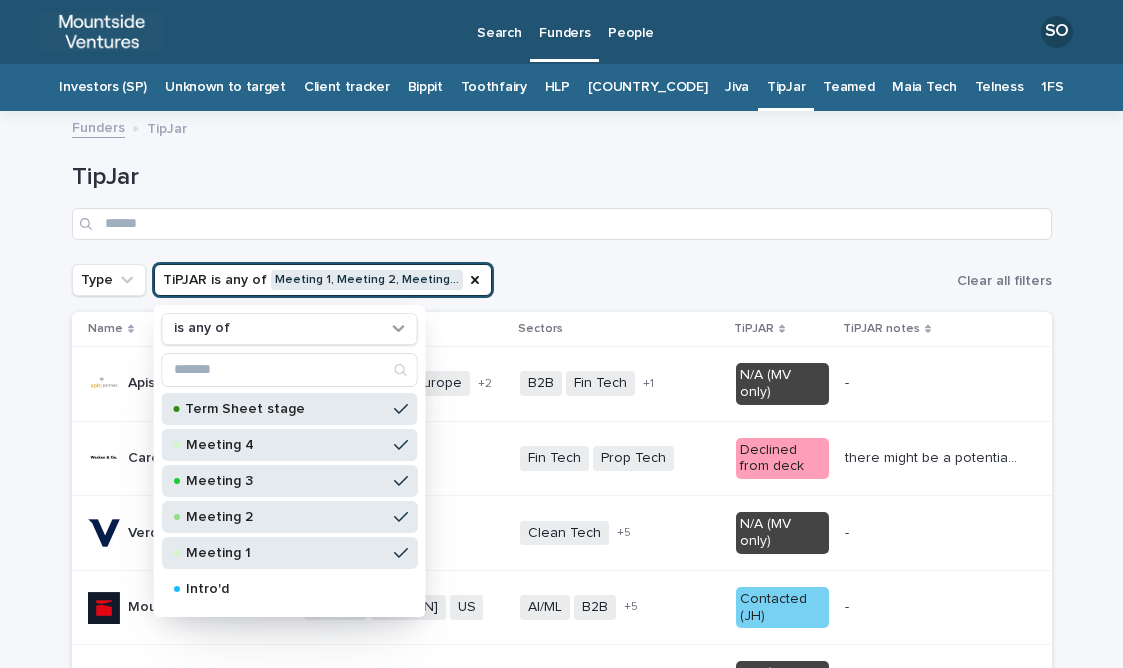 click on "Funders TipJar" at bounding box center (562, 129) 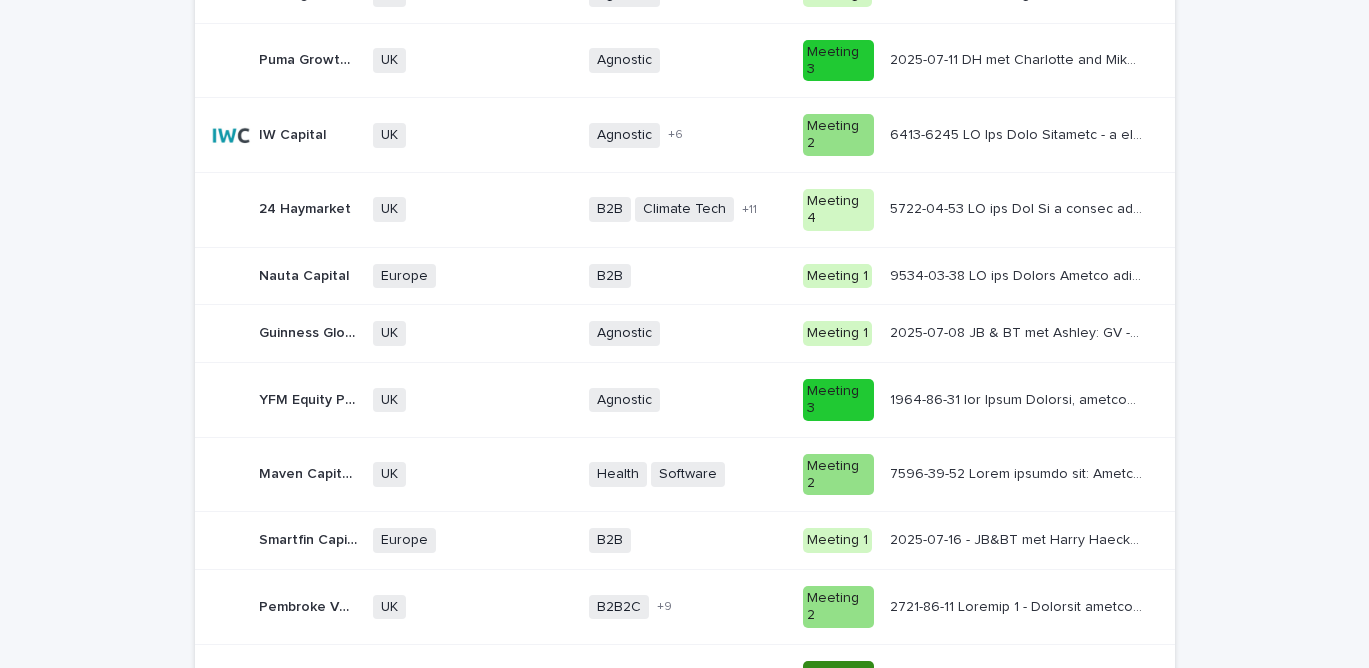 scroll, scrollTop: 0, scrollLeft: 0, axis: both 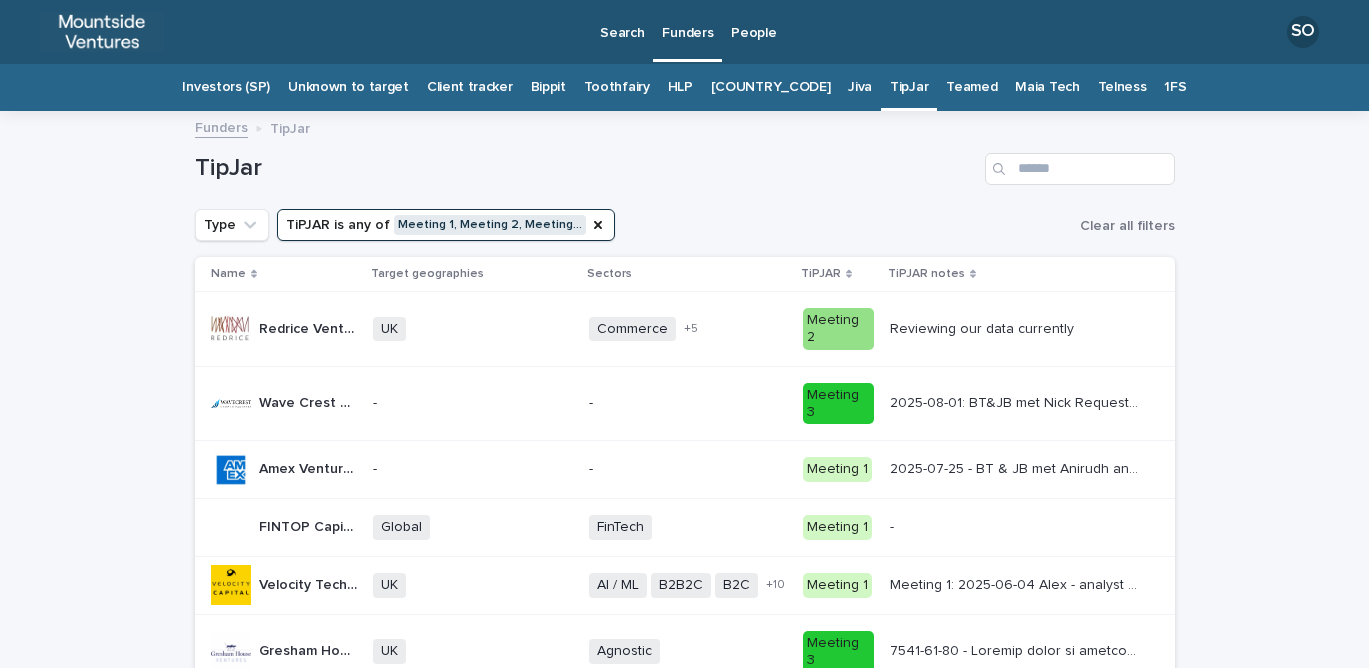 drag, startPoint x: 1364, startPoint y: 132, endPoint x: 952, endPoint y: 141, distance: 412.0983 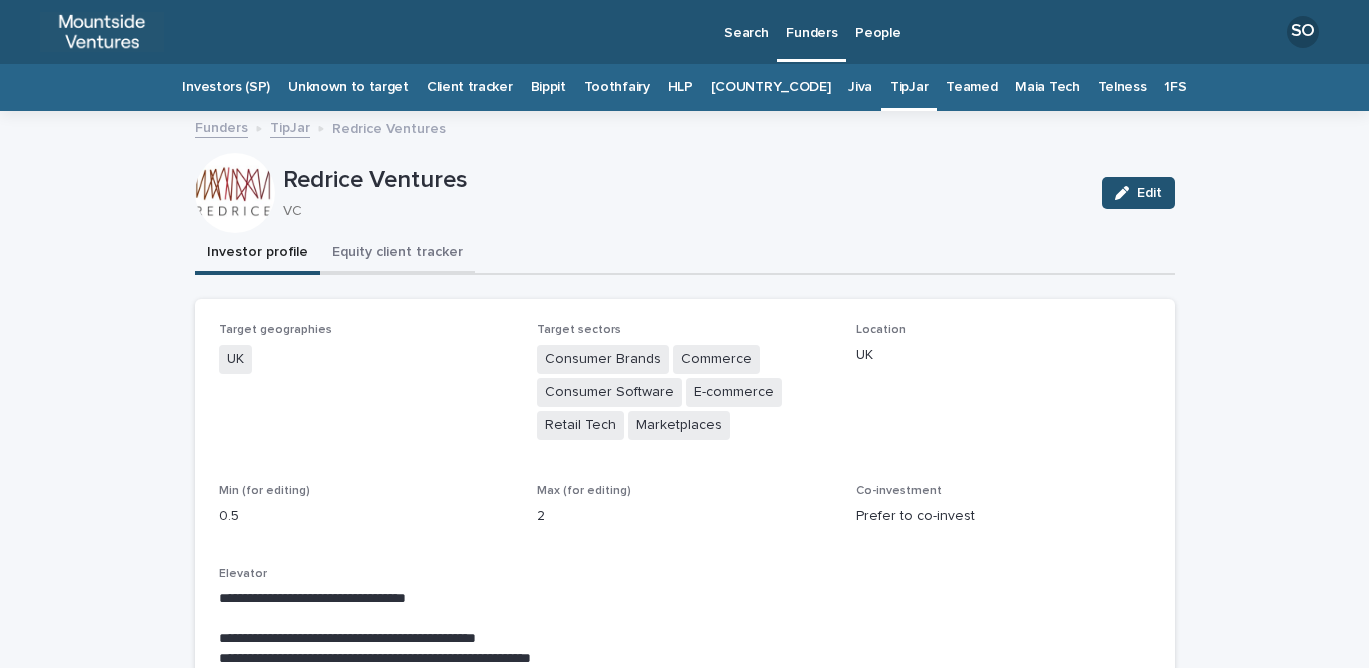 click on "Equity client tracker" at bounding box center [397, 254] 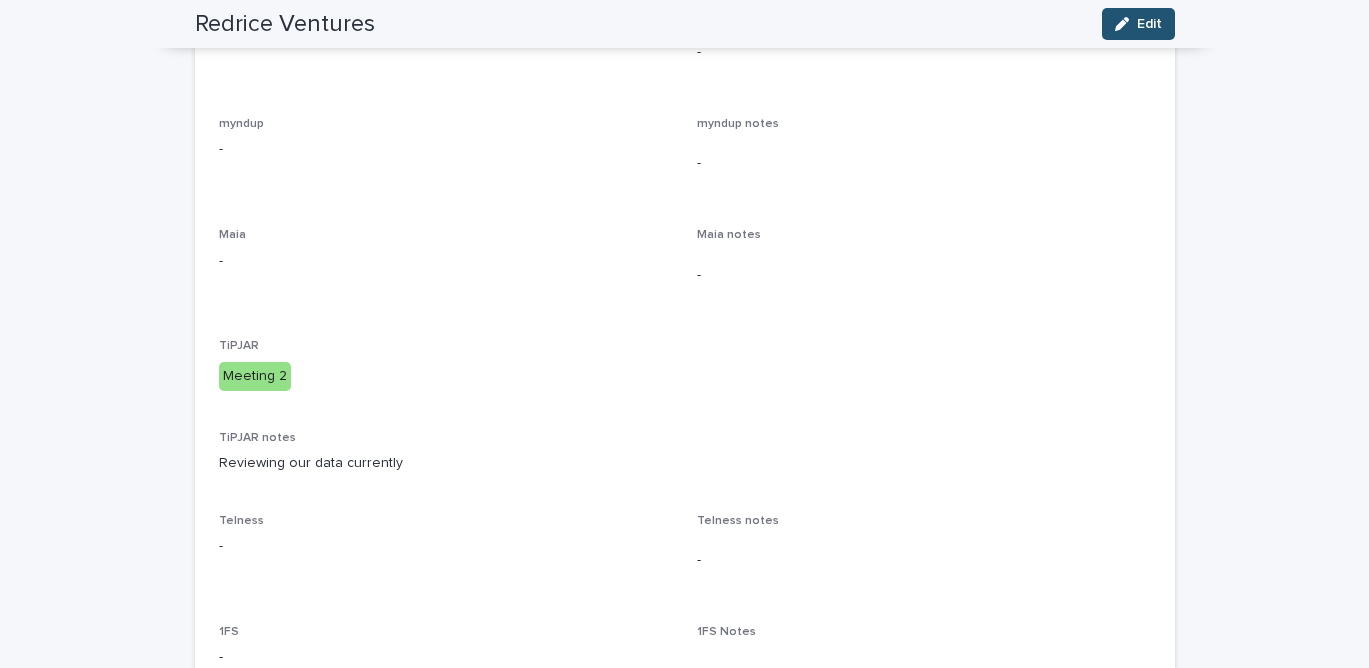 scroll, scrollTop: 970, scrollLeft: 0, axis: vertical 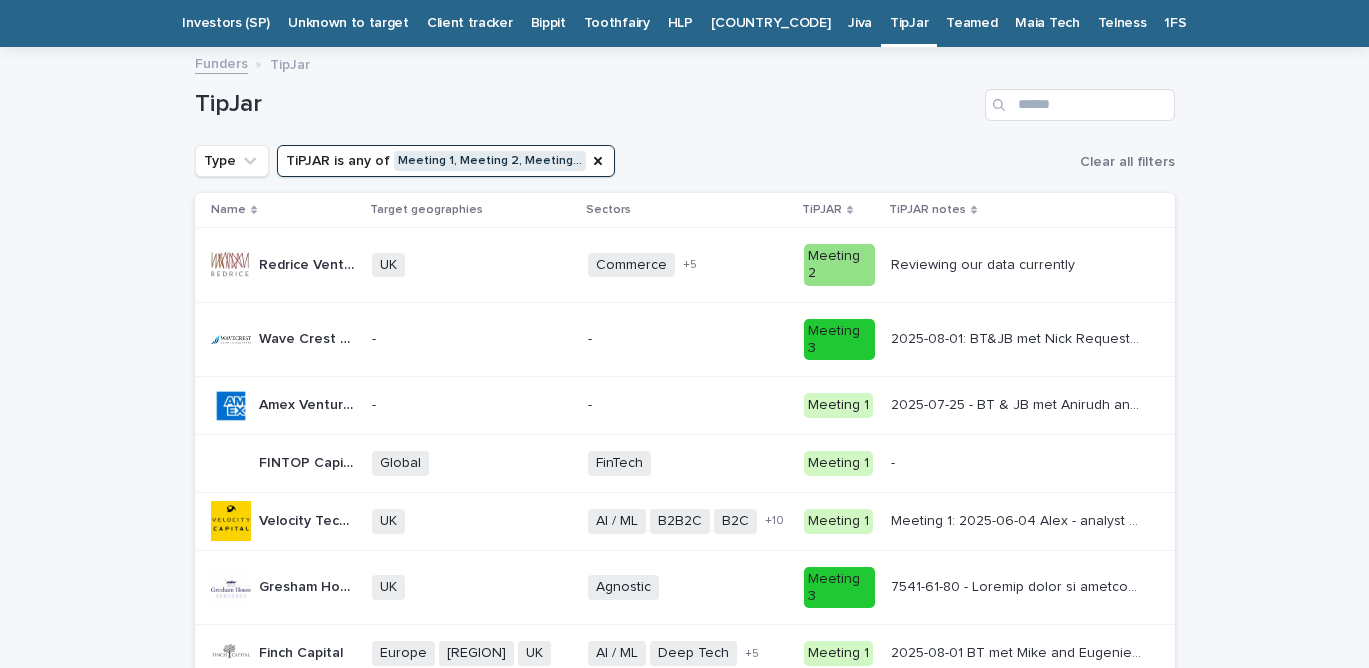 click on "2025-08-01: BT&JB met Nick Requested data room, would like to move forwards.
2025-07-28: Nick came back to Susie, would like a call with James and Ben and Susie scheduled meeting for 2025-08-01.
2025-07-25: Susie reached out to Nick to see if a call can be scheduled
2025-05-30: Deck sent, Nick to get back to Susie if want to proceed.
2025-05-30: BT+JB met Nick Savoia.  Meeting one based on previous relationship.  Wanted to see deck when ready." at bounding box center [1019, 337] 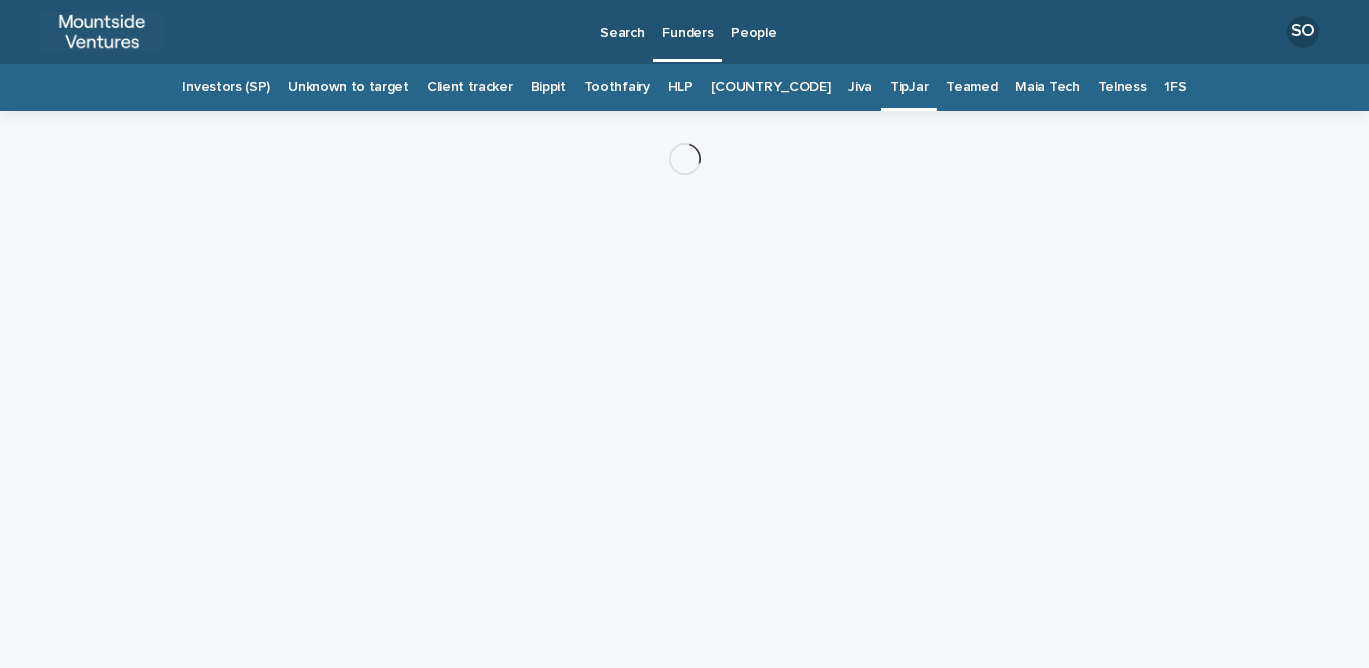 scroll, scrollTop: 0, scrollLeft: 0, axis: both 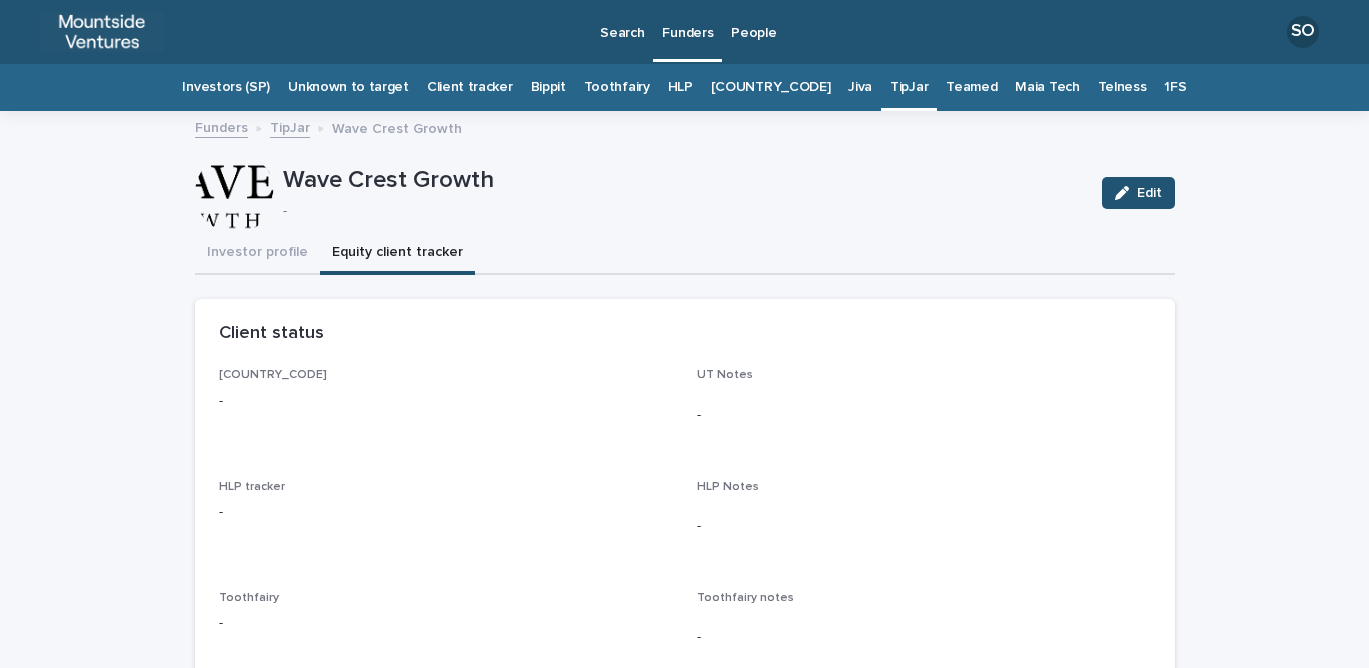 click on "Equity client tracker" at bounding box center [397, 254] 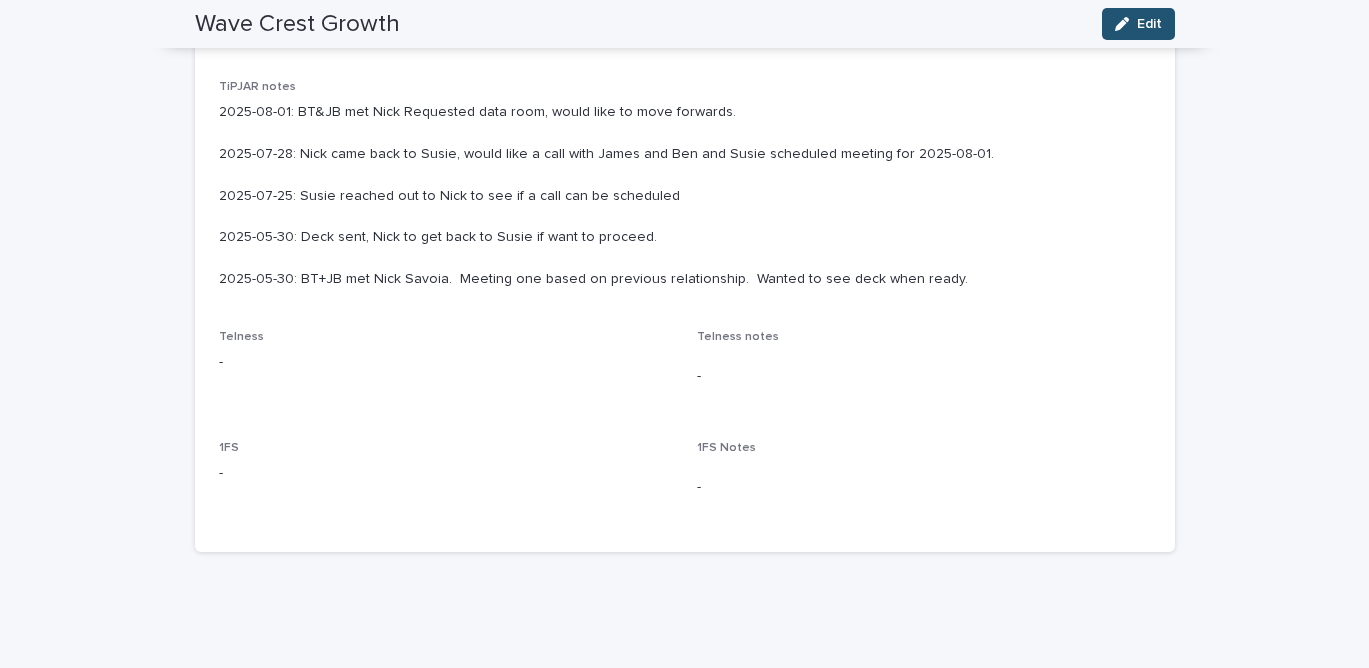 scroll, scrollTop: 1099, scrollLeft: 0, axis: vertical 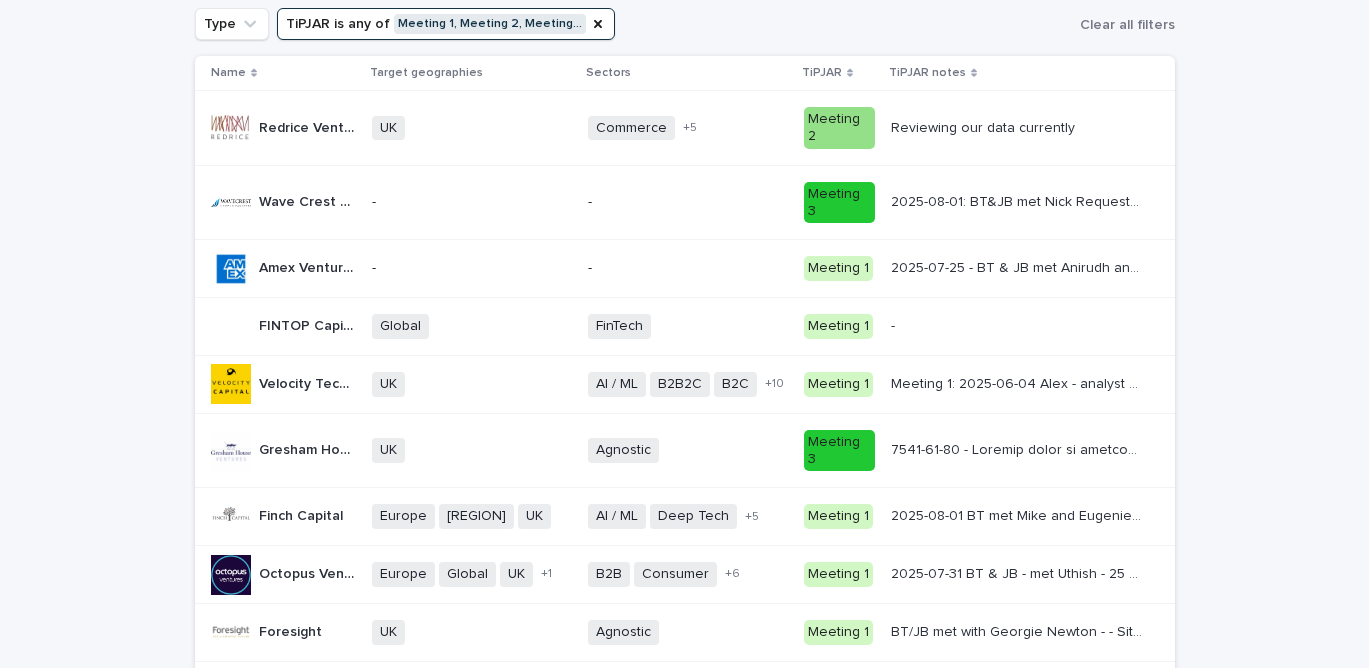 click on "Gresham House Ventures Gresham House Ventures" at bounding box center [307, 450] 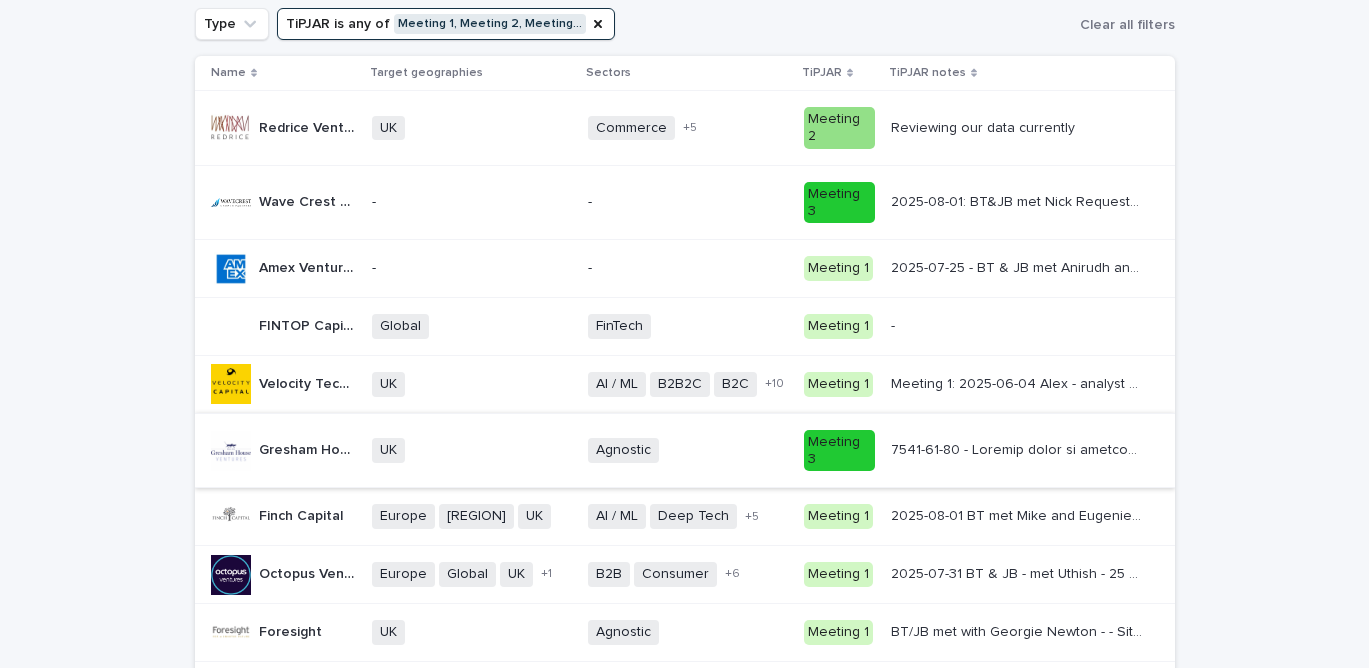 scroll, scrollTop: 0, scrollLeft: 0, axis: both 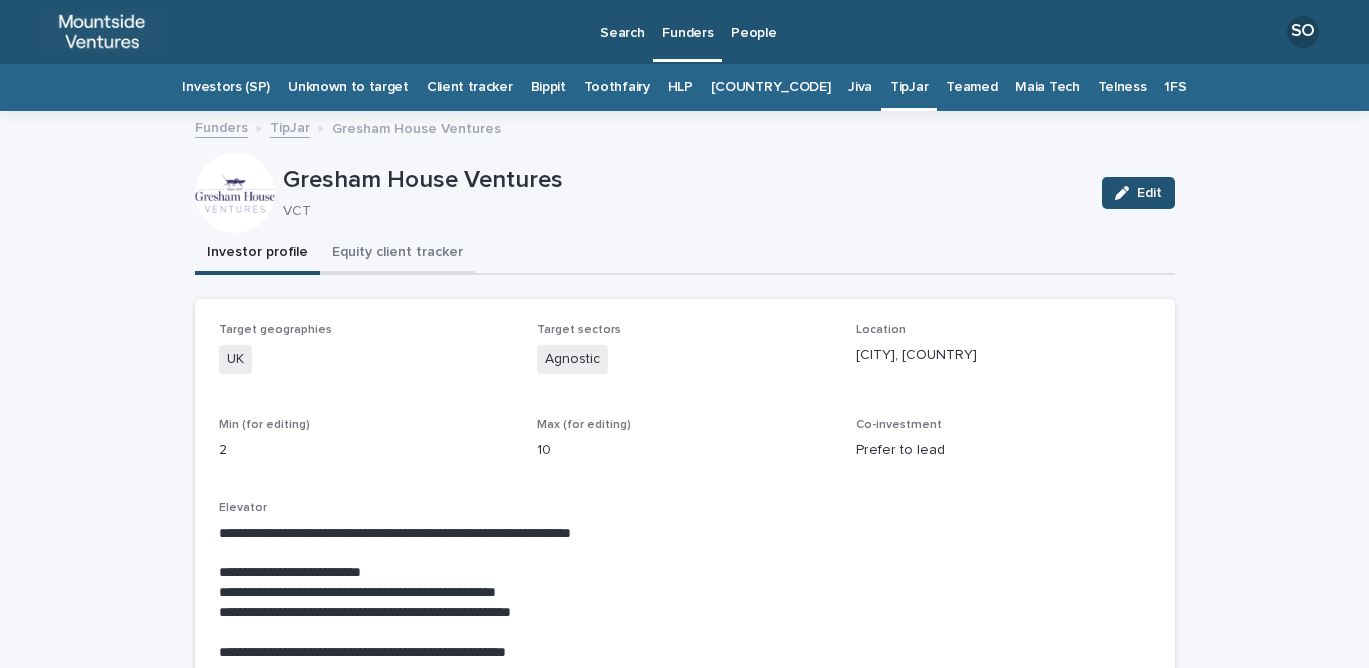 click on "Equity client tracker" at bounding box center [397, 254] 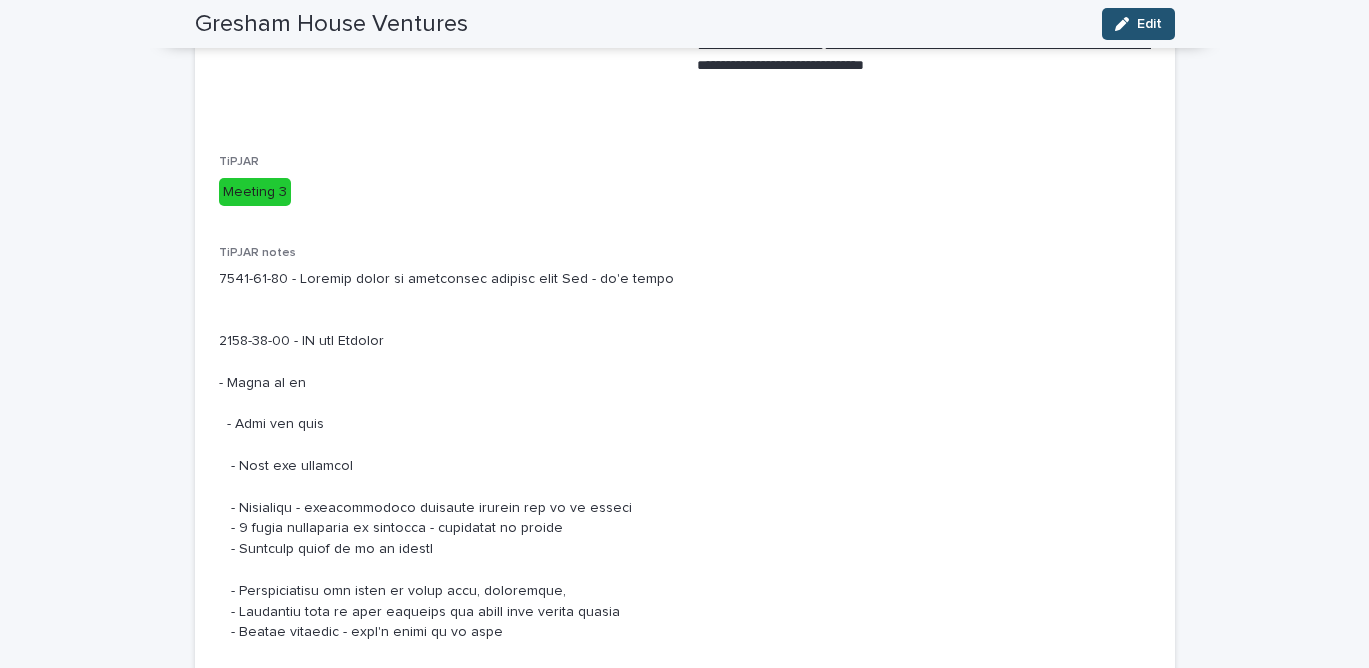 scroll, scrollTop: 1777, scrollLeft: 0, axis: vertical 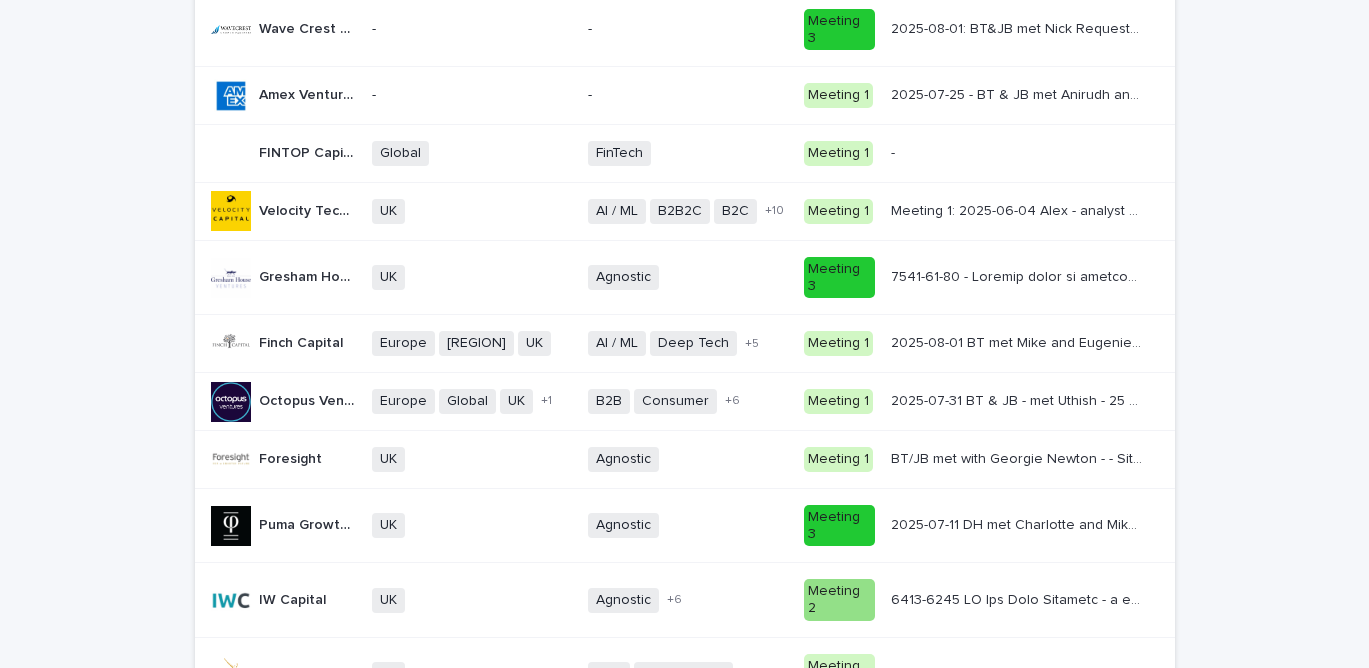 click on "Puma Growth Partners" at bounding box center (309, 523) 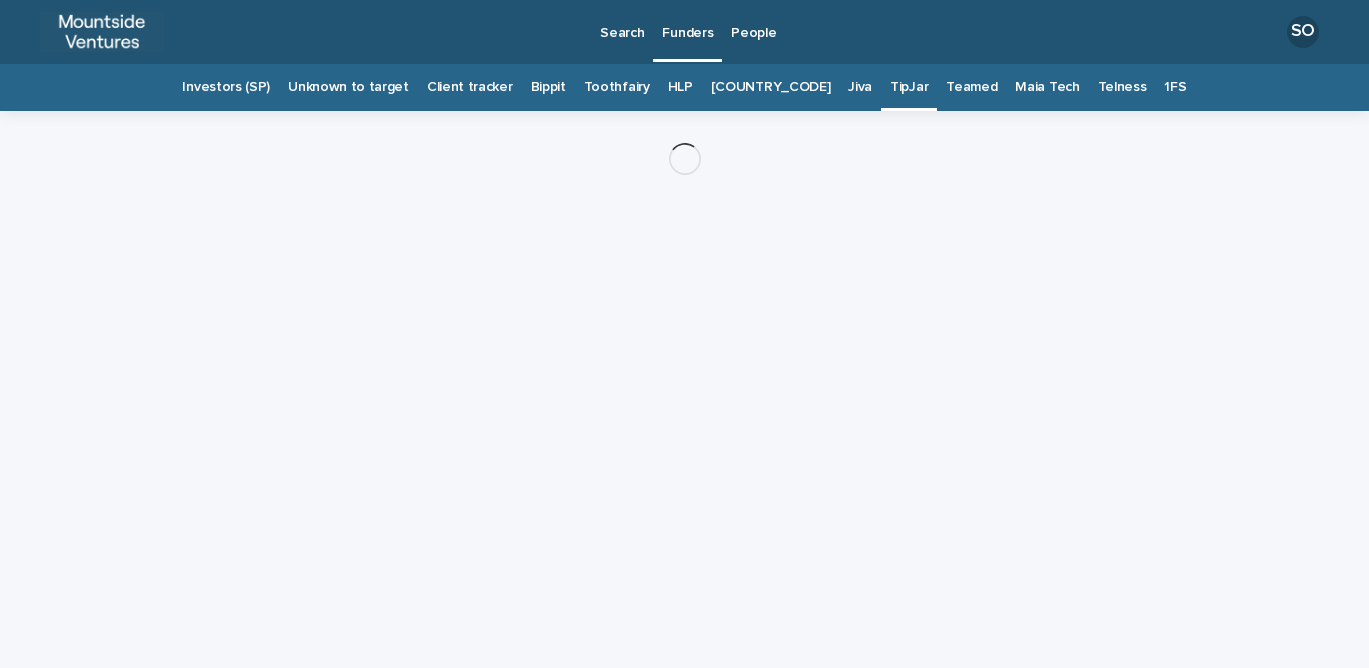 scroll, scrollTop: 0, scrollLeft: 0, axis: both 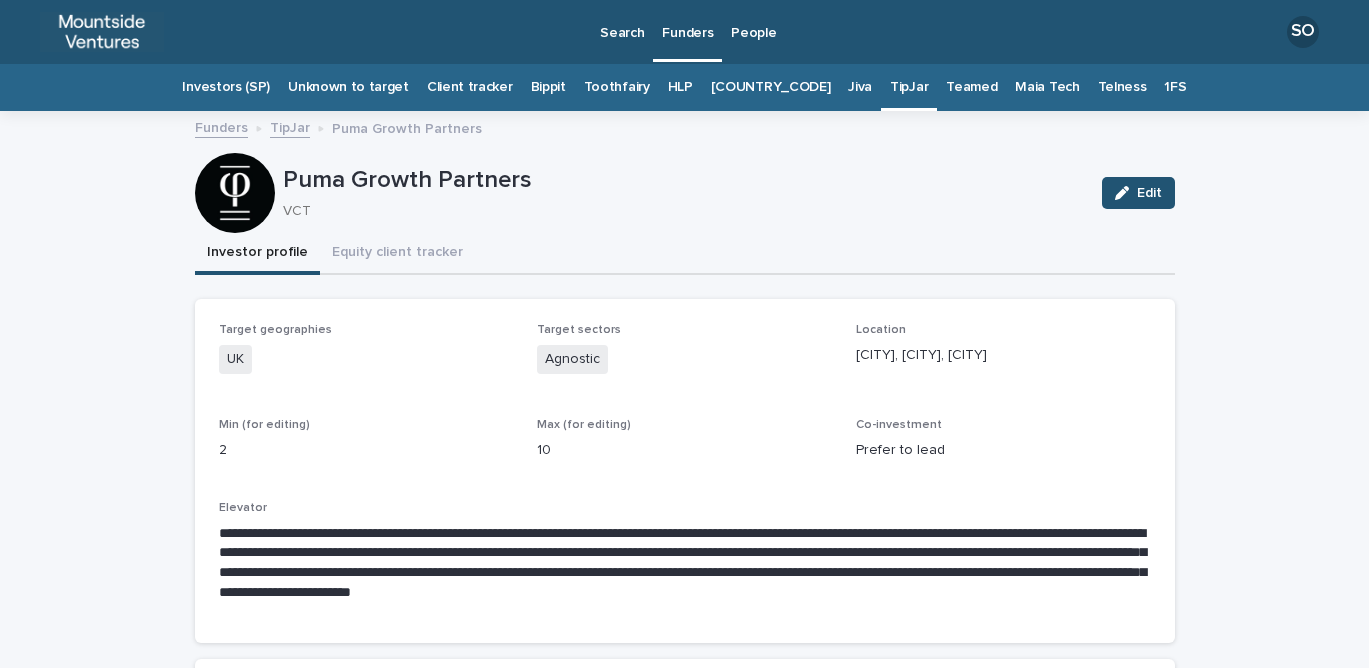 click on "TipJar" at bounding box center (290, 126) 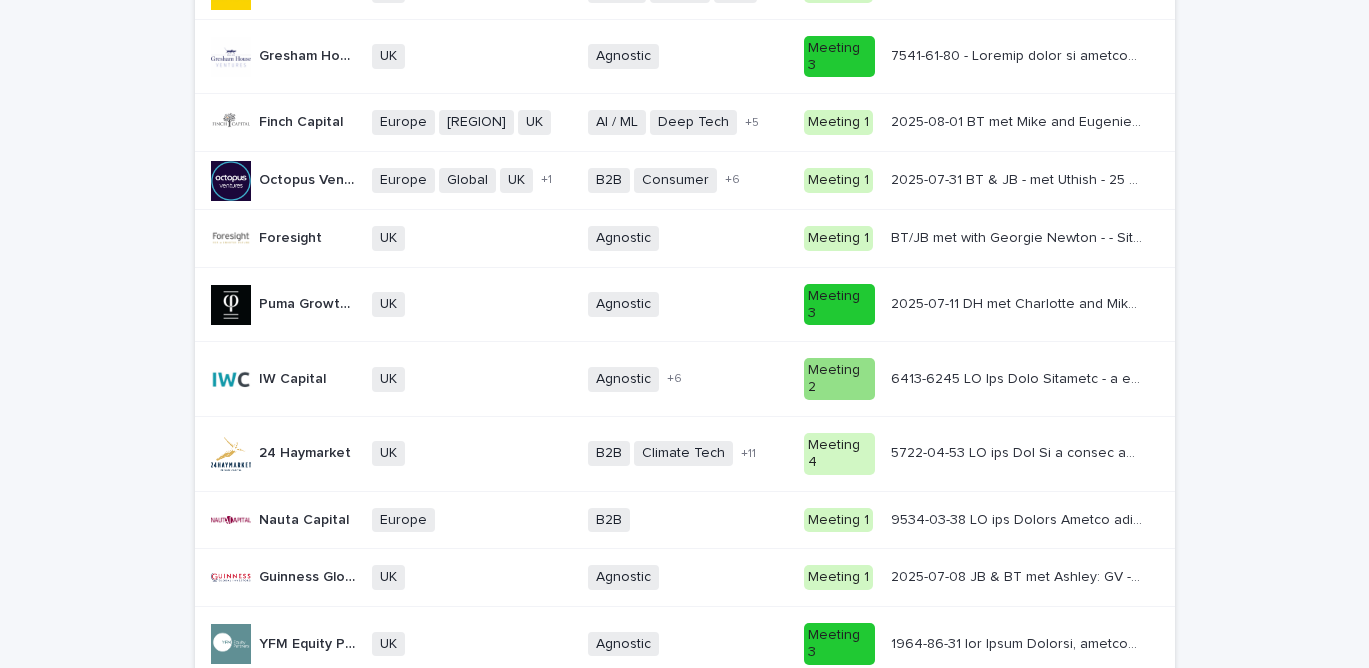scroll, scrollTop: 597, scrollLeft: 0, axis: vertical 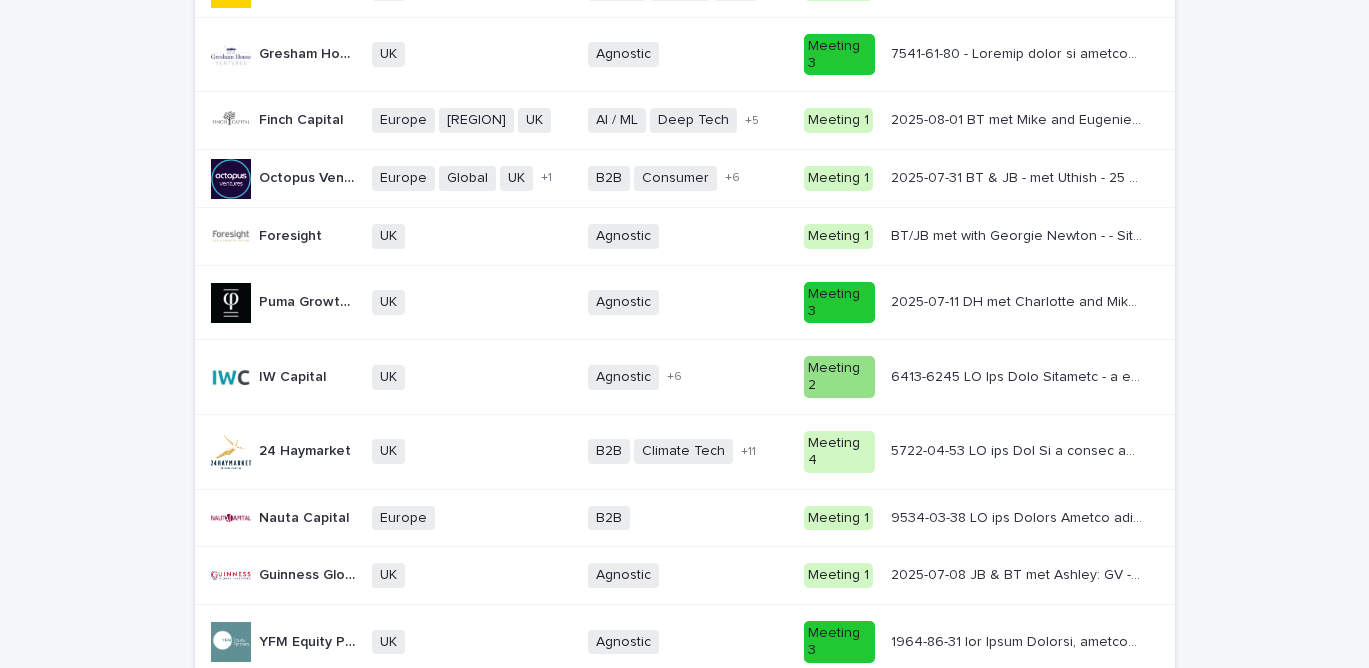 click on "IW Capital" at bounding box center (294, 375) 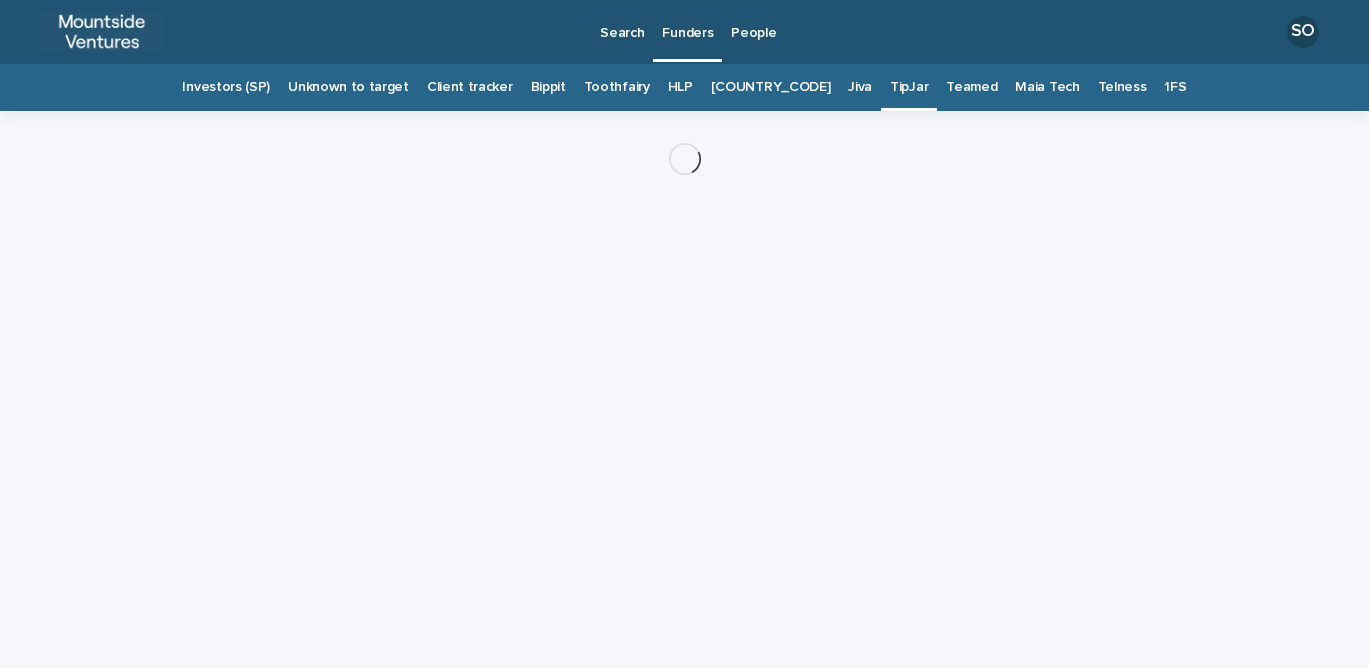 scroll, scrollTop: 0, scrollLeft: 0, axis: both 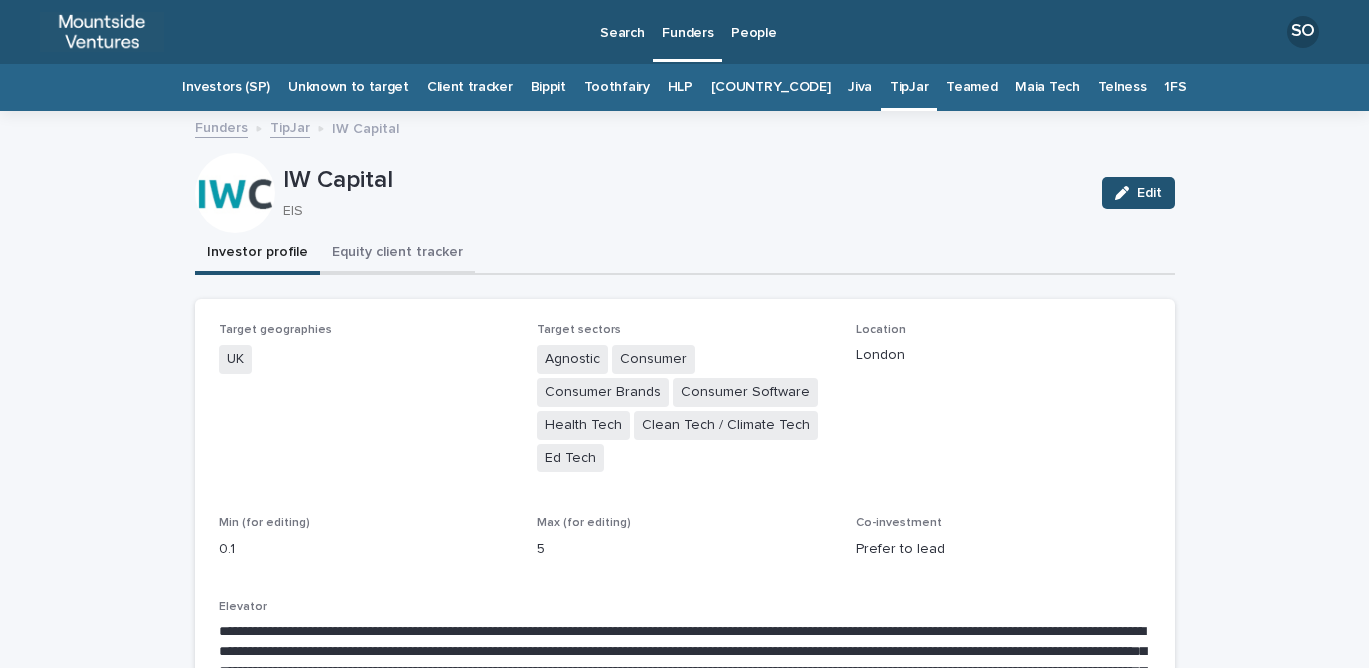 click on "Equity client tracker" at bounding box center [397, 254] 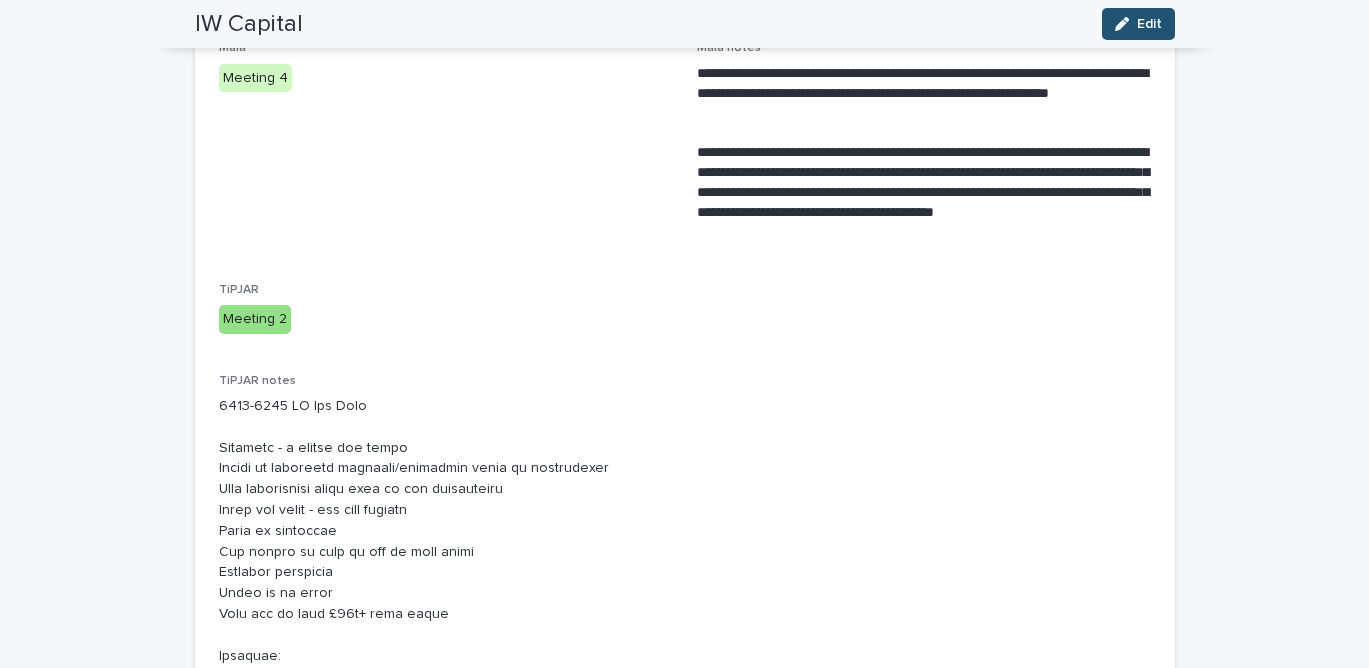 scroll, scrollTop: 1089, scrollLeft: 0, axis: vertical 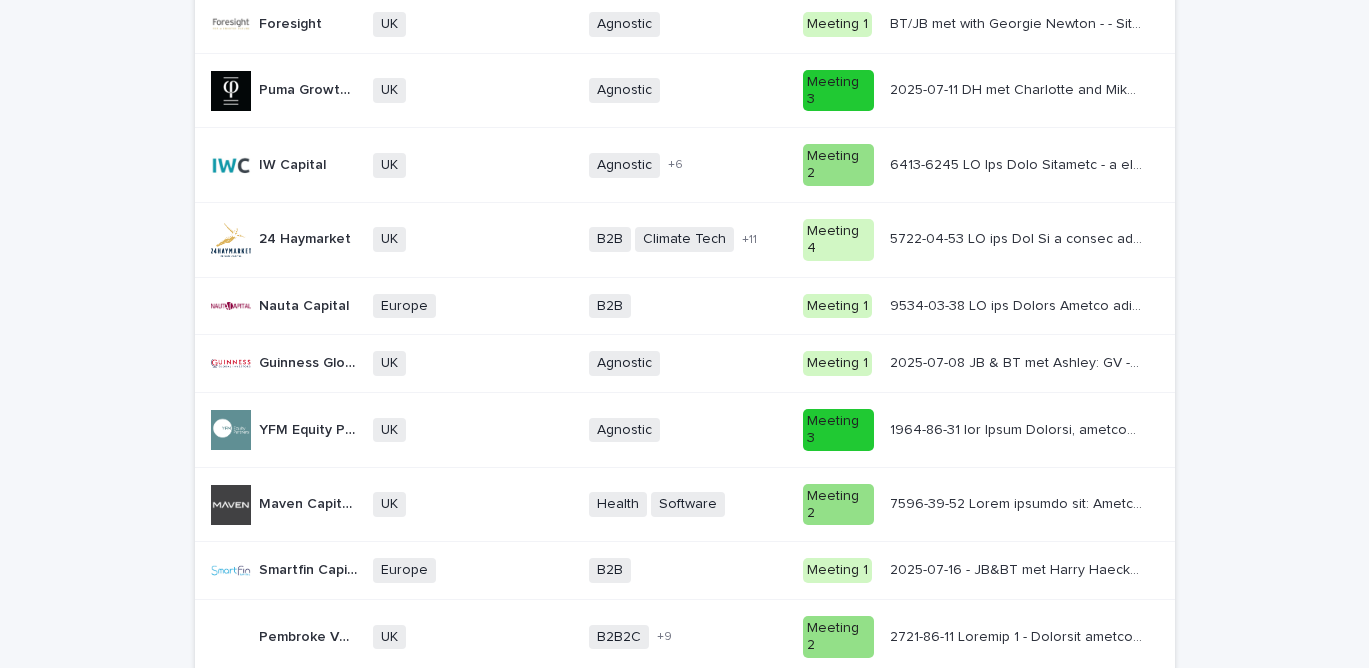click on "24 Haymarket 24 Haymarket" at bounding box center (305, 239) 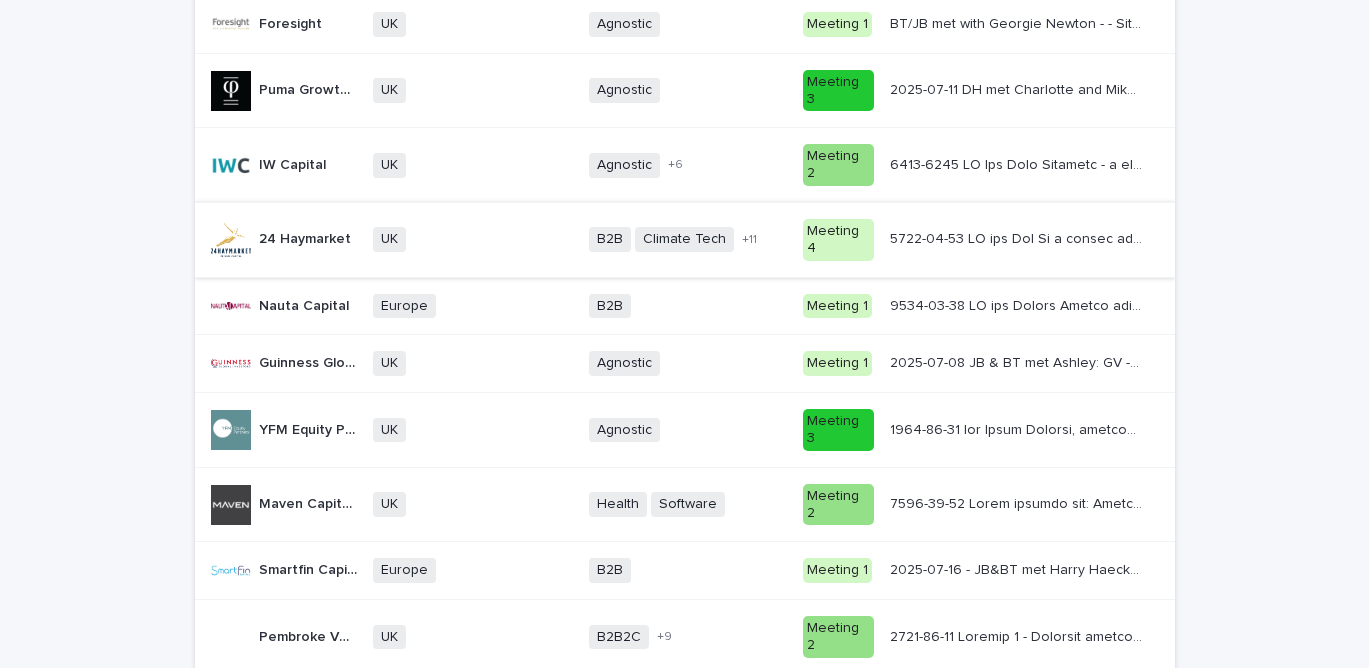 scroll, scrollTop: 0, scrollLeft: 0, axis: both 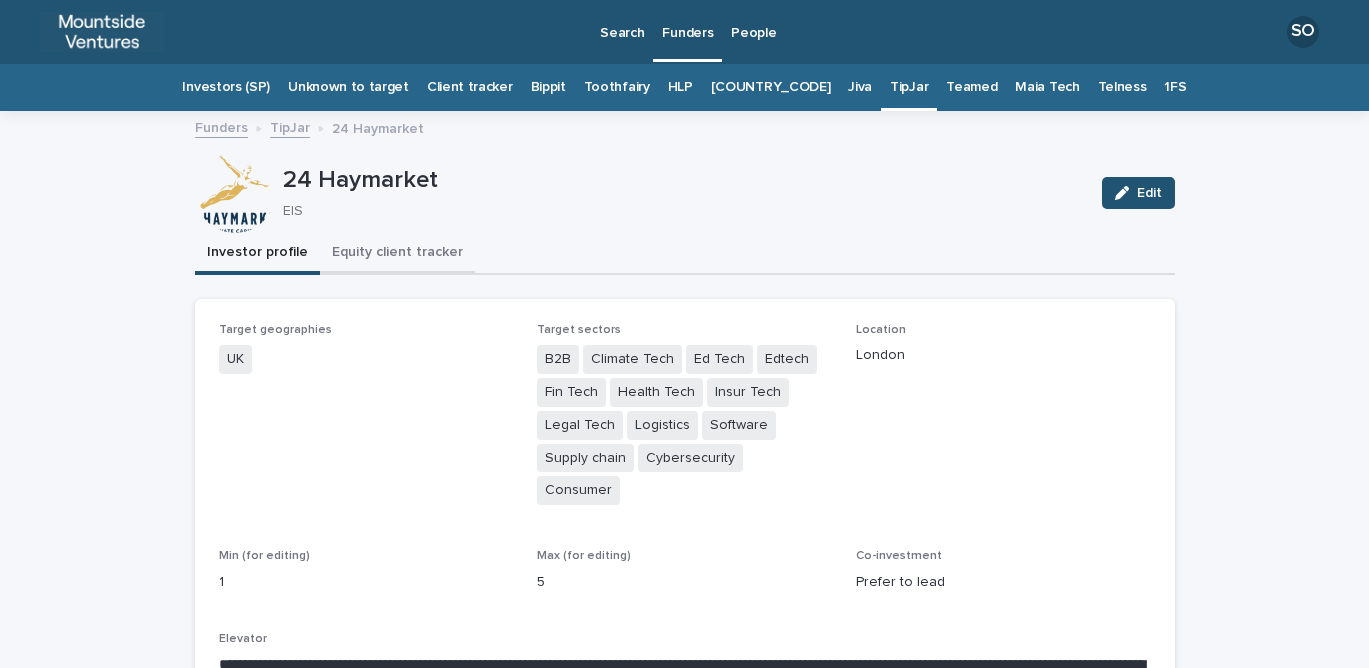 click on "Equity client tracker" at bounding box center [397, 254] 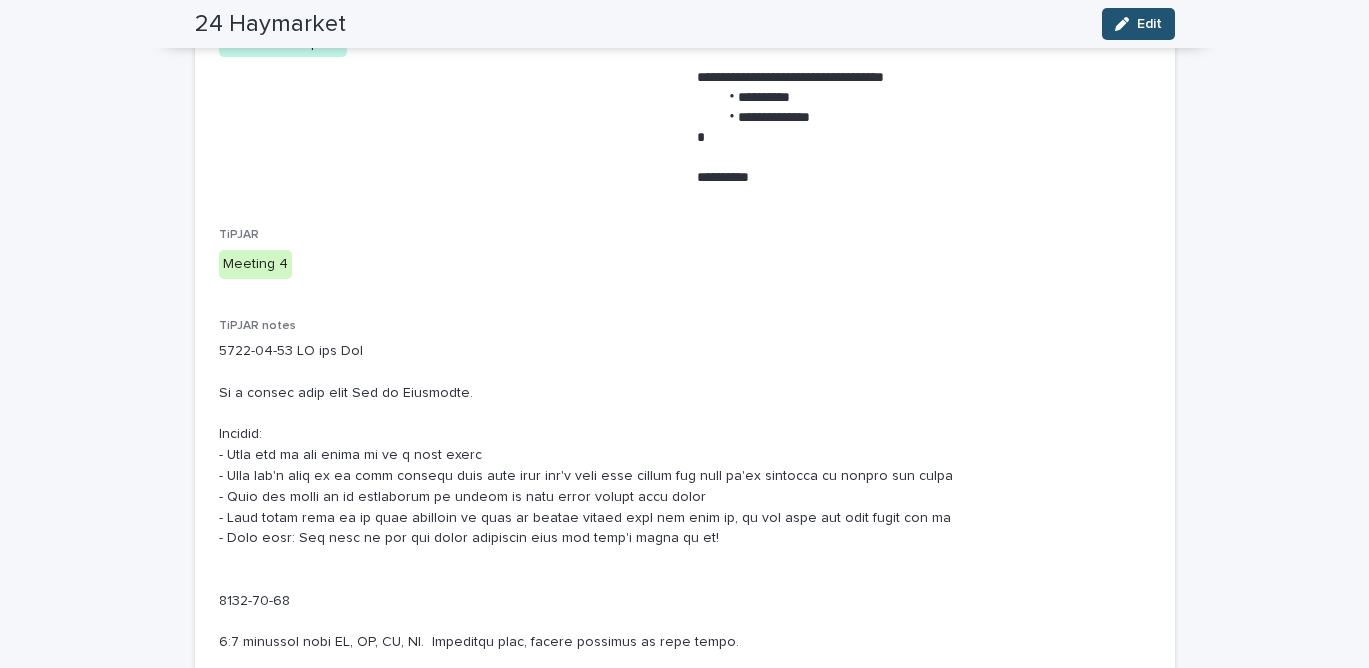 scroll, scrollTop: 1895, scrollLeft: 0, axis: vertical 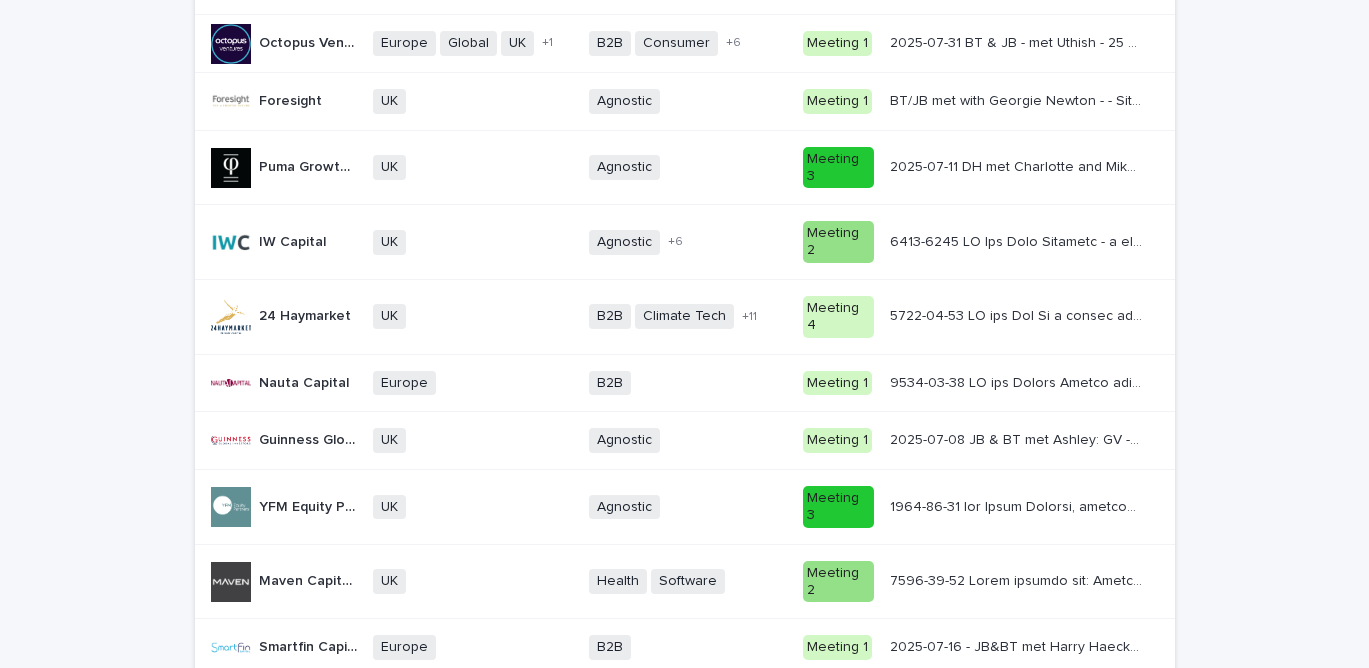 click on "YFM Equity Partners" at bounding box center (310, 505) 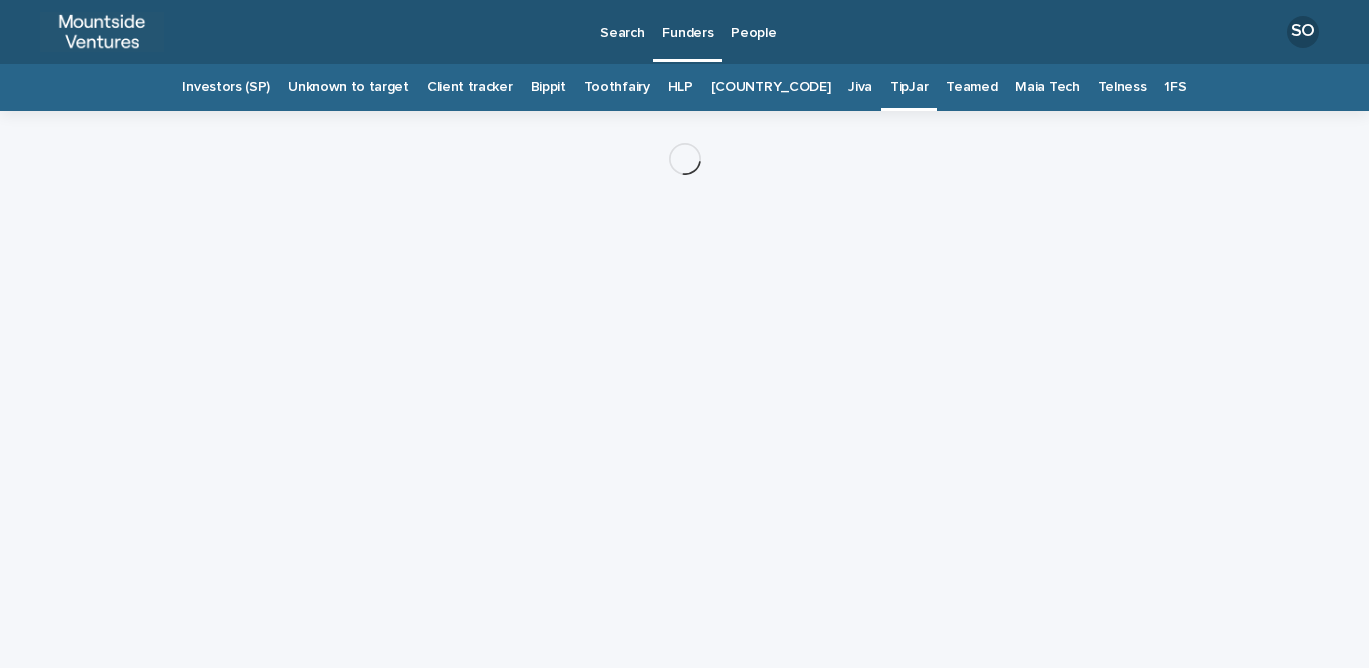 scroll, scrollTop: 0, scrollLeft: 0, axis: both 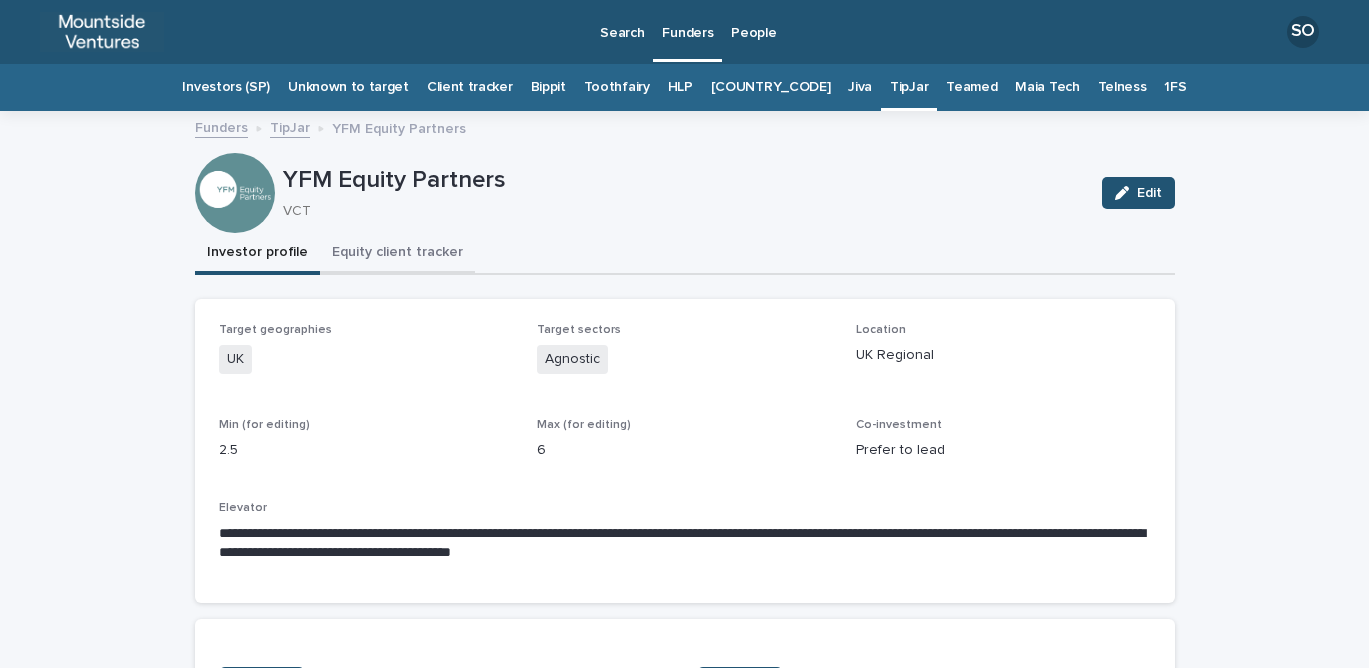 click on "Equity client tracker" at bounding box center (397, 254) 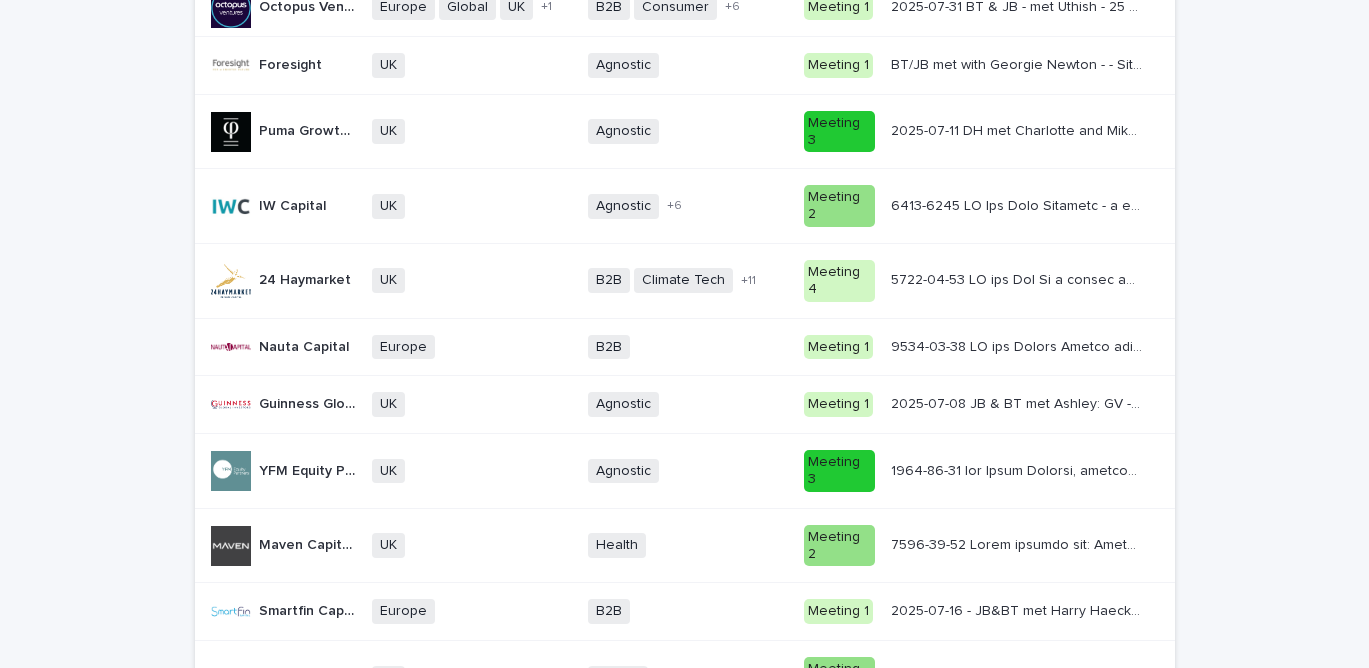 scroll, scrollTop: 927, scrollLeft: 0, axis: vertical 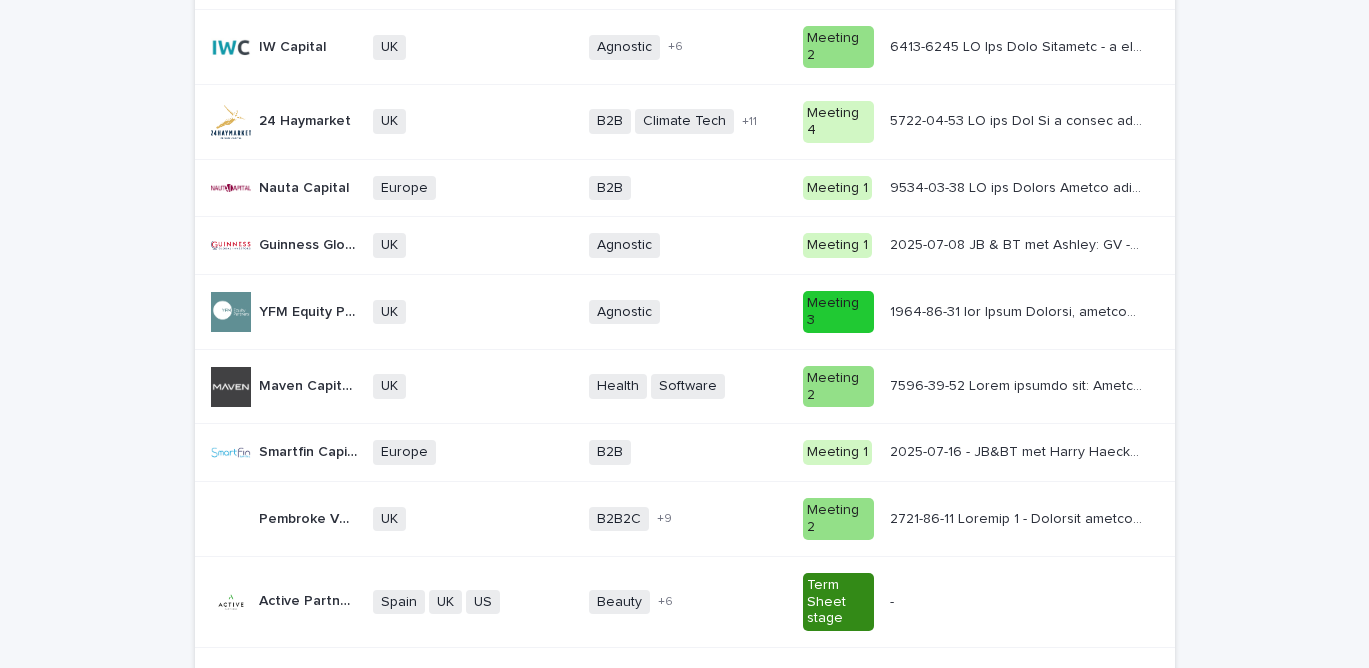 click on "Maven Capital Partners Maven Capital Partners" at bounding box center [308, 386] 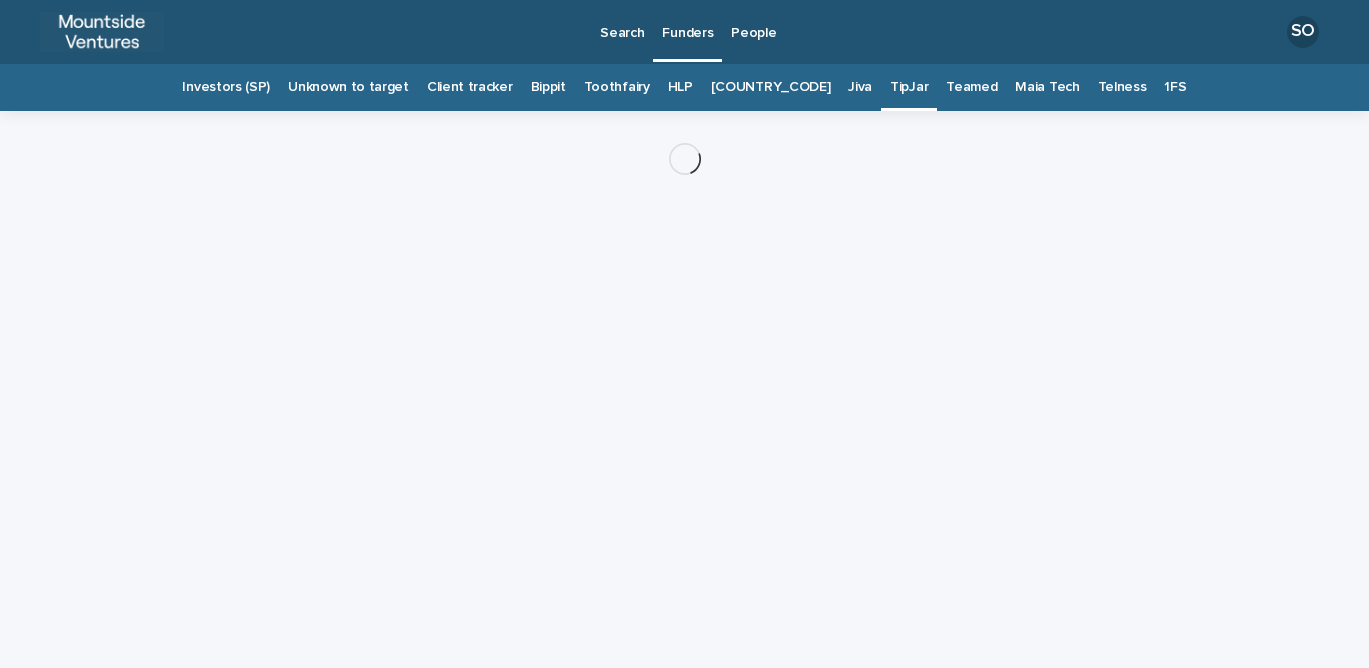 scroll, scrollTop: 0, scrollLeft: 0, axis: both 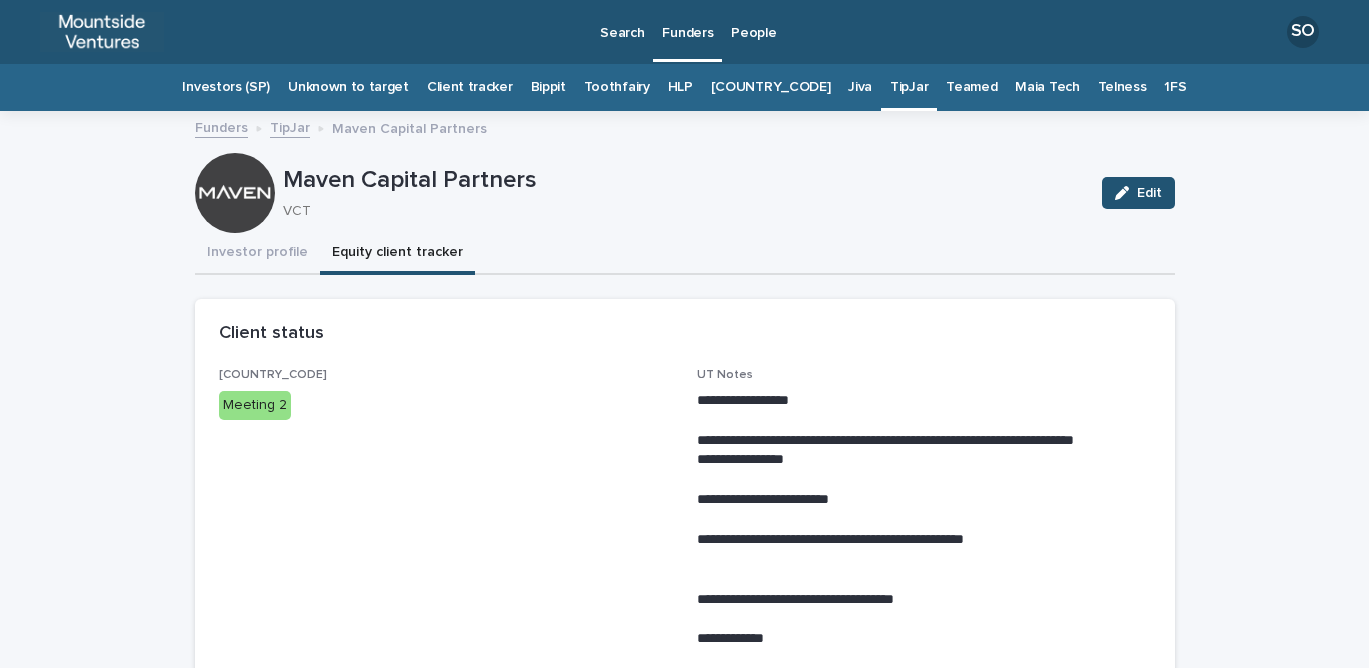 click on "Equity client tracker" at bounding box center [397, 254] 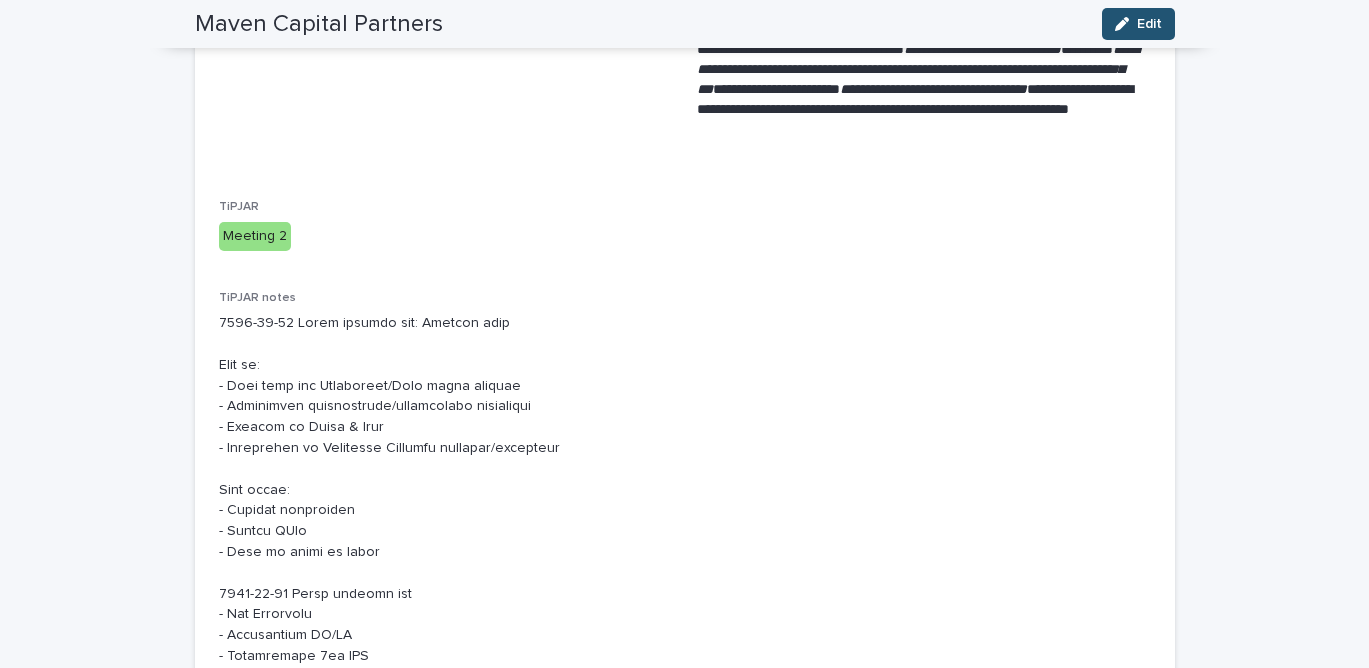 scroll, scrollTop: 2320, scrollLeft: 0, axis: vertical 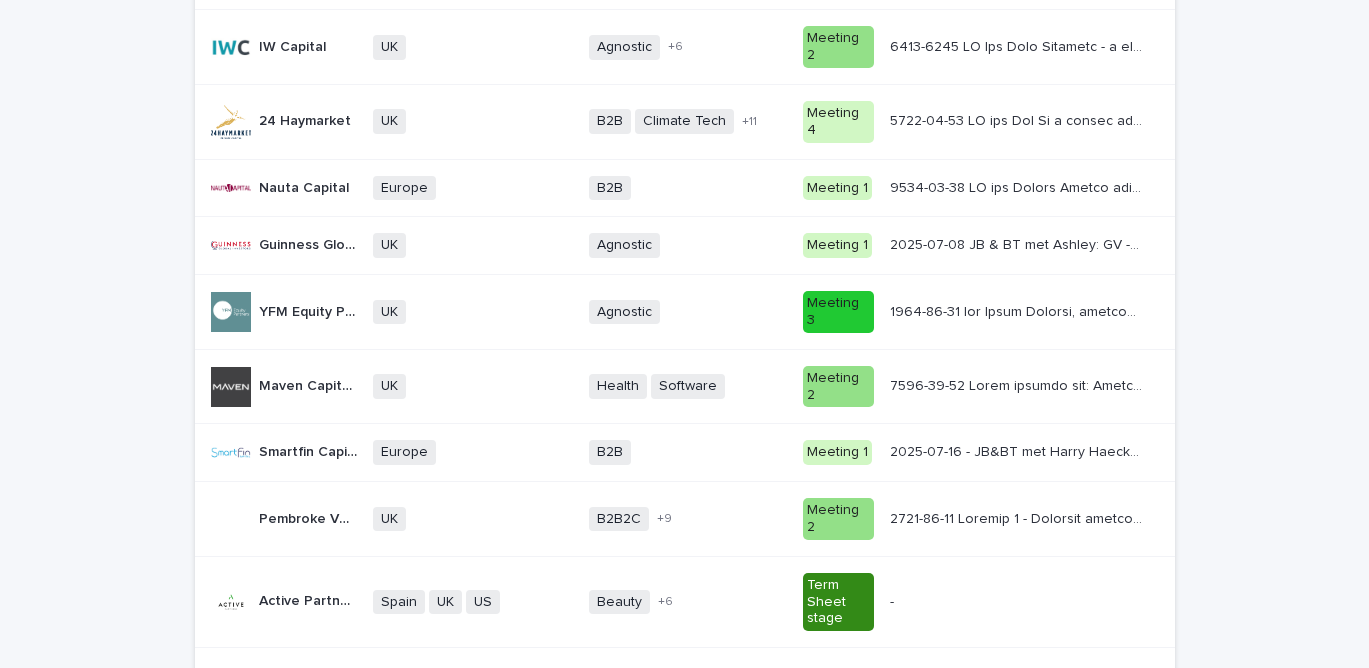 click on "Pembroke VCT" at bounding box center [310, 517] 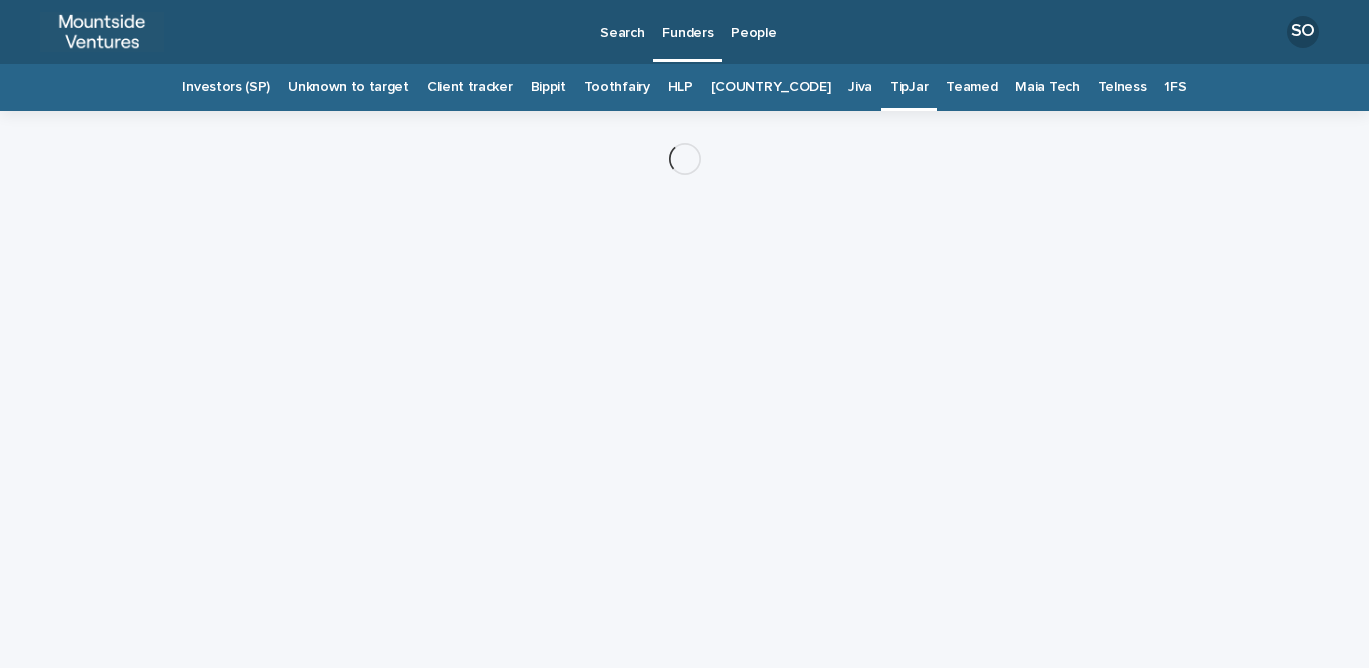 scroll, scrollTop: 0, scrollLeft: 0, axis: both 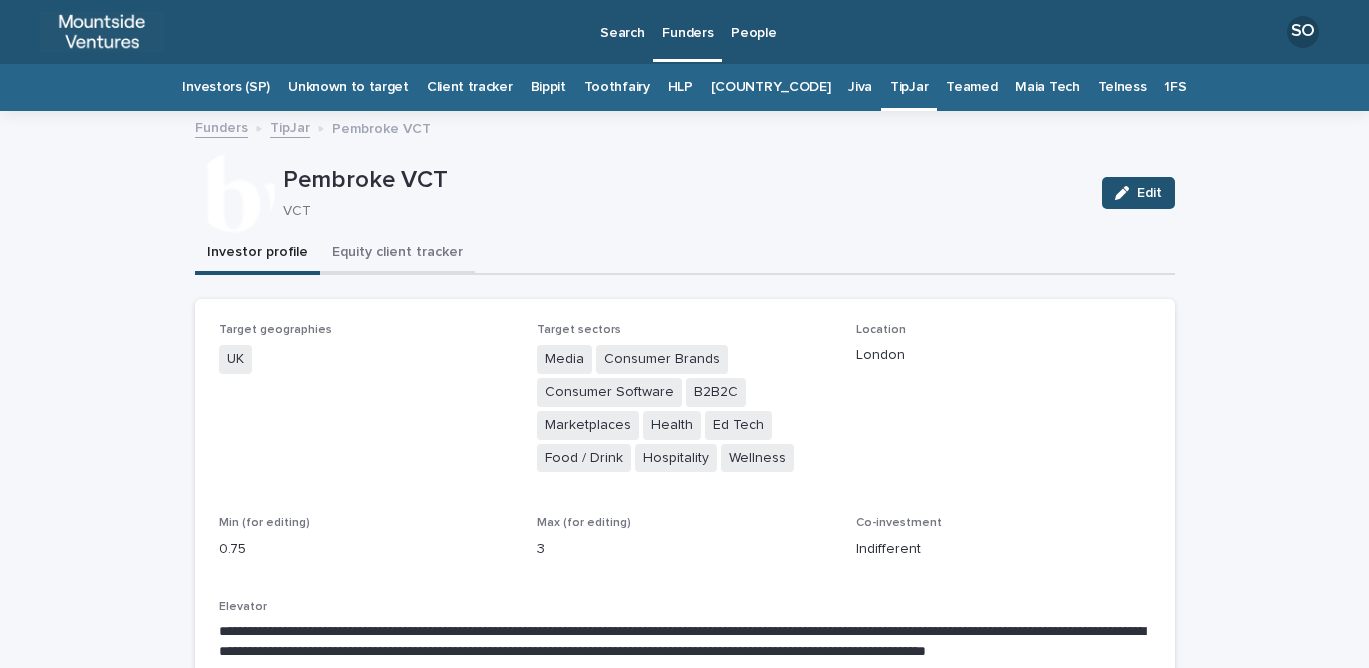 click on "Equity client tracker" at bounding box center [397, 254] 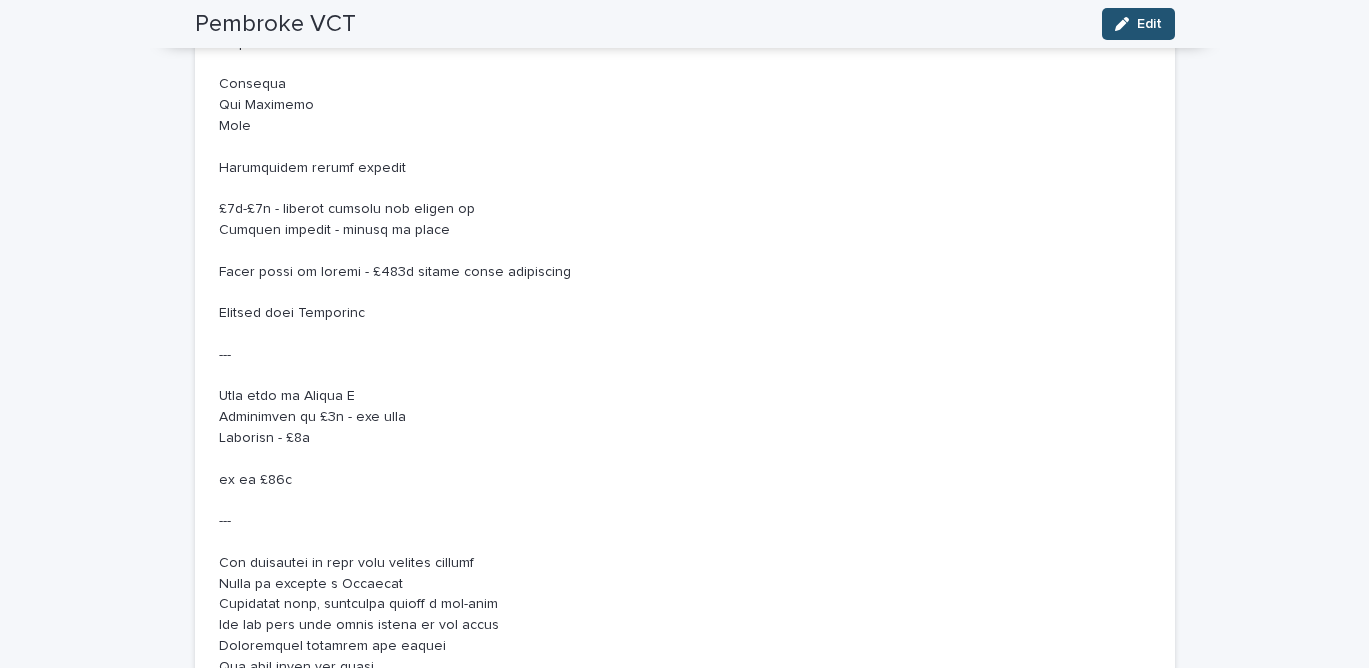 scroll, scrollTop: 2861, scrollLeft: 0, axis: vertical 